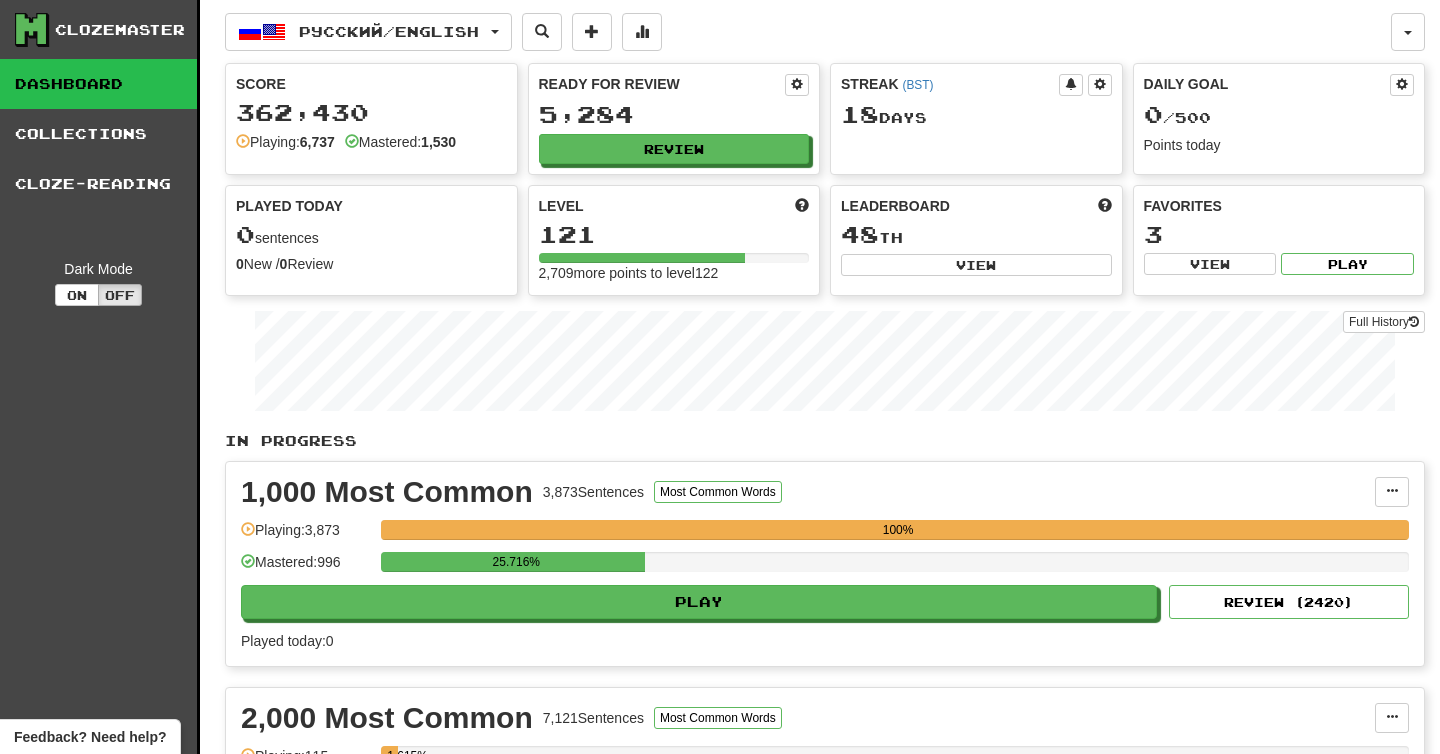 scroll, scrollTop: 0, scrollLeft: 0, axis: both 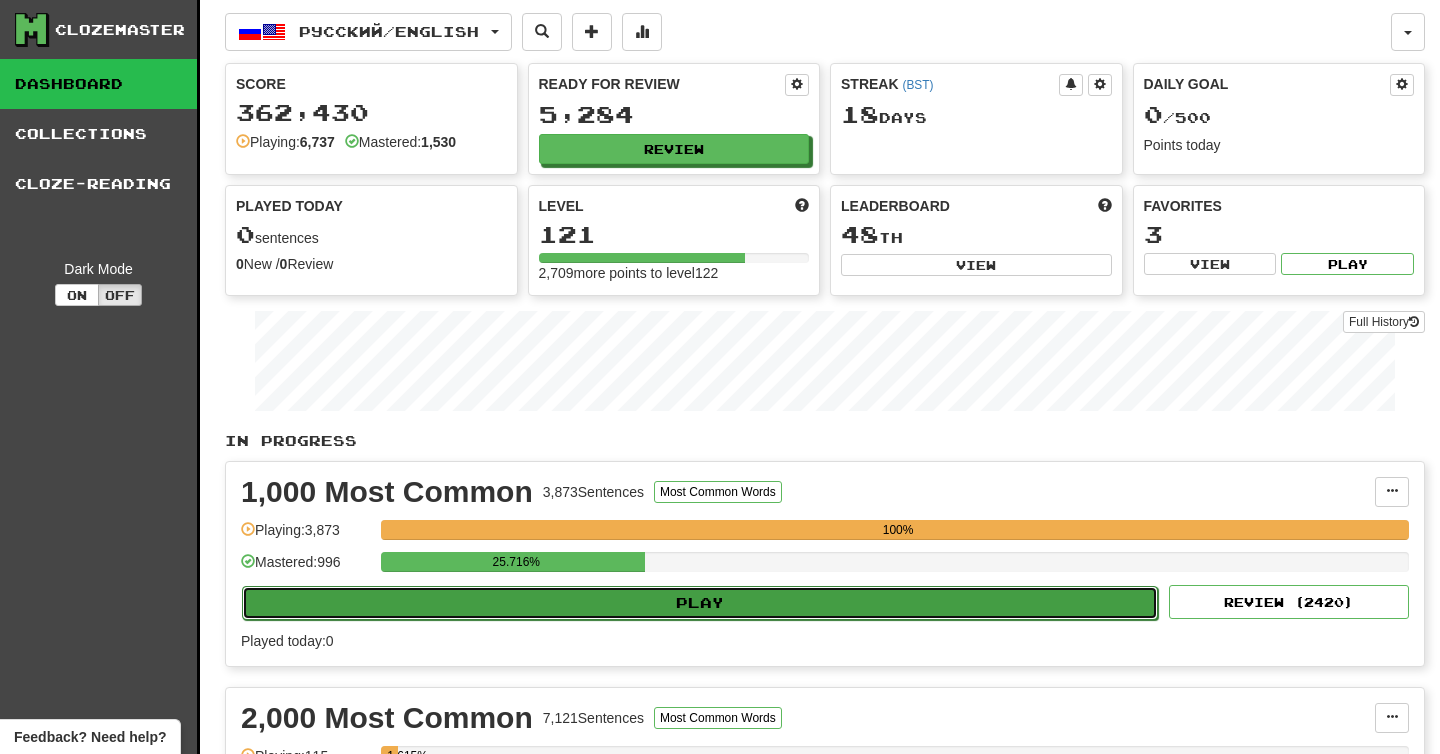 click on "Play" at bounding box center [700, 603] 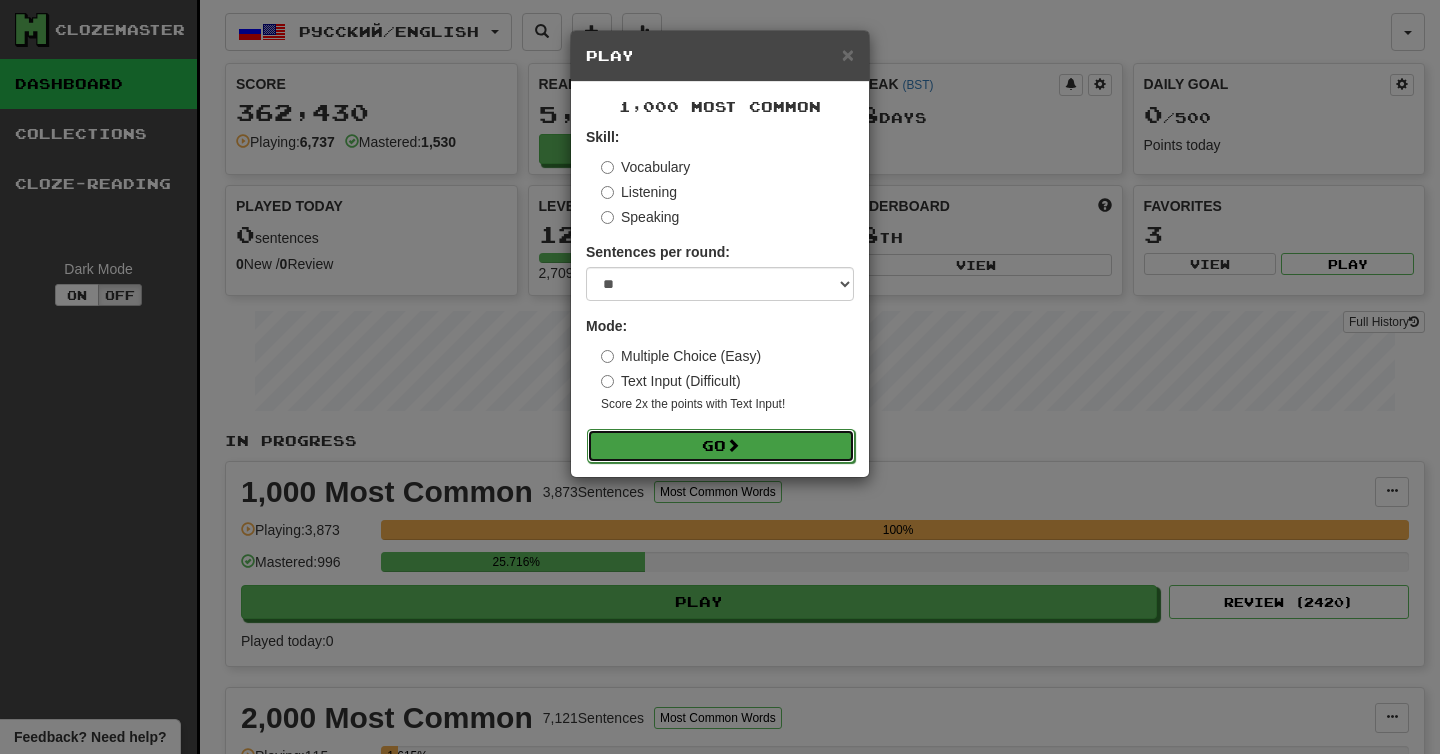 click on "Go" at bounding box center [721, 446] 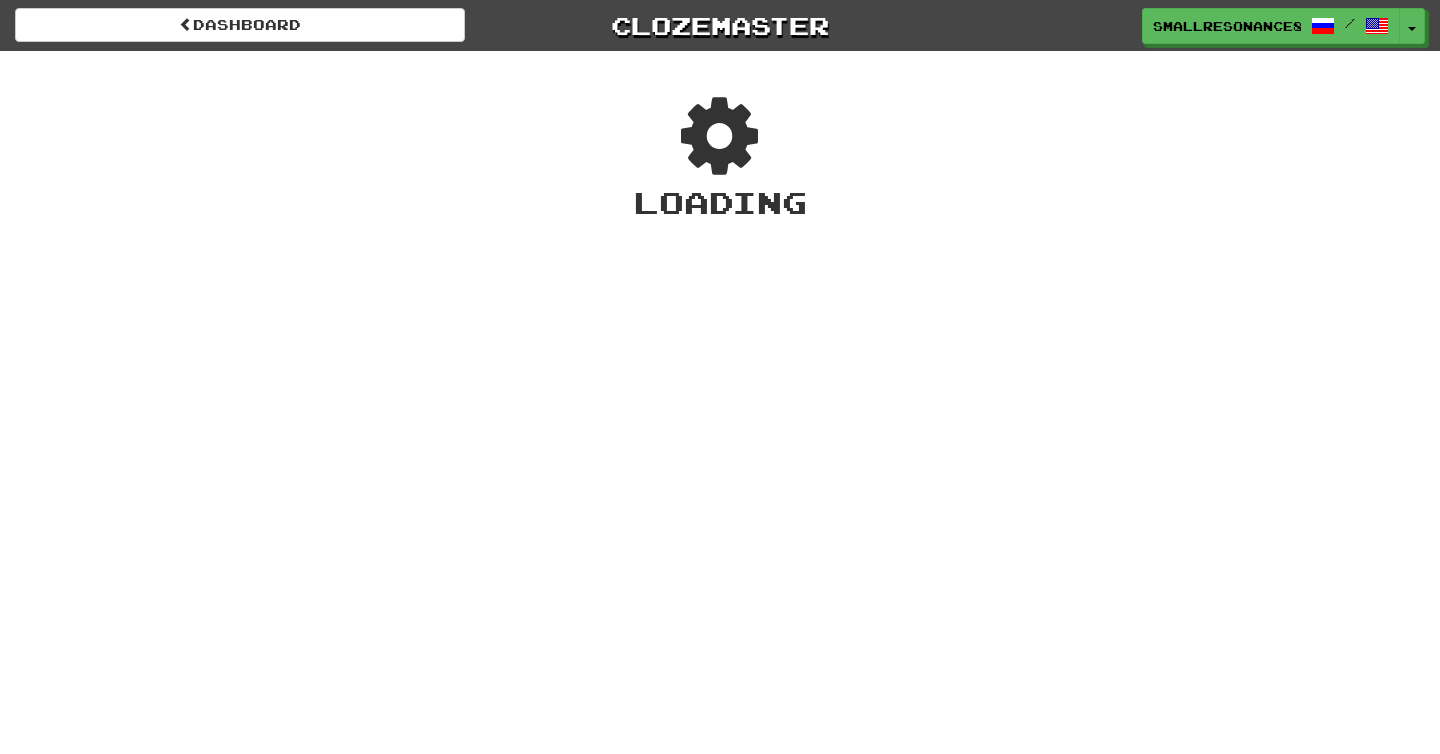 scroll, scrollTop: 0, scrollLeft: 0, axis: both 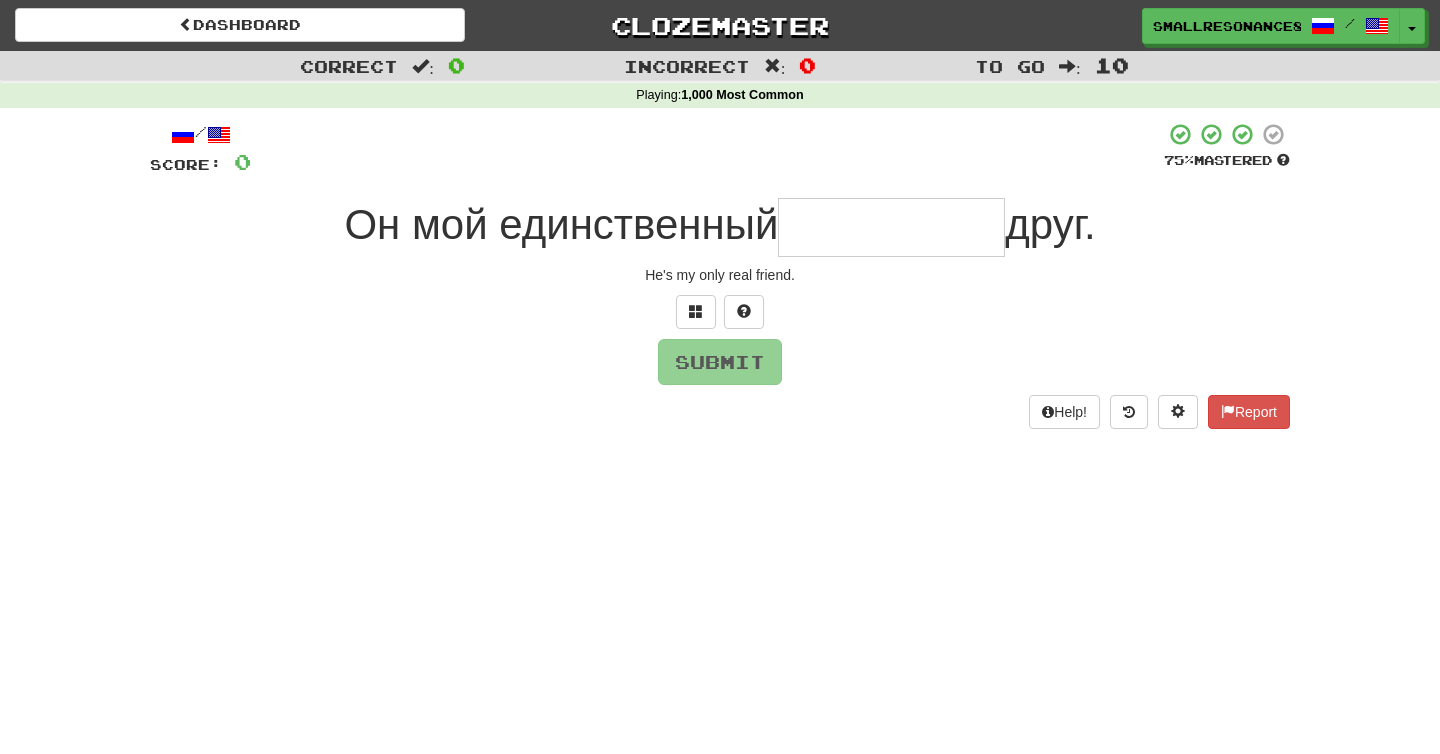 type on "*" 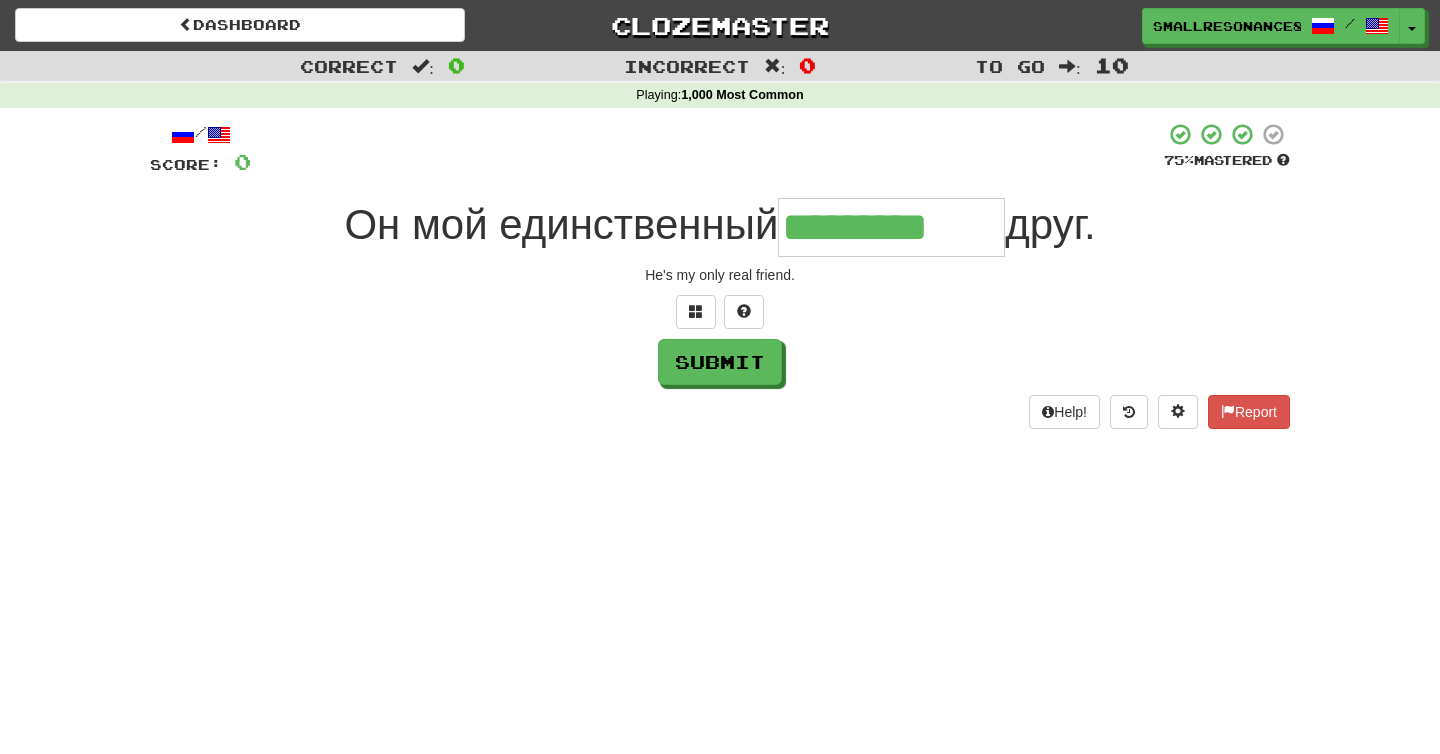 type on "*********" 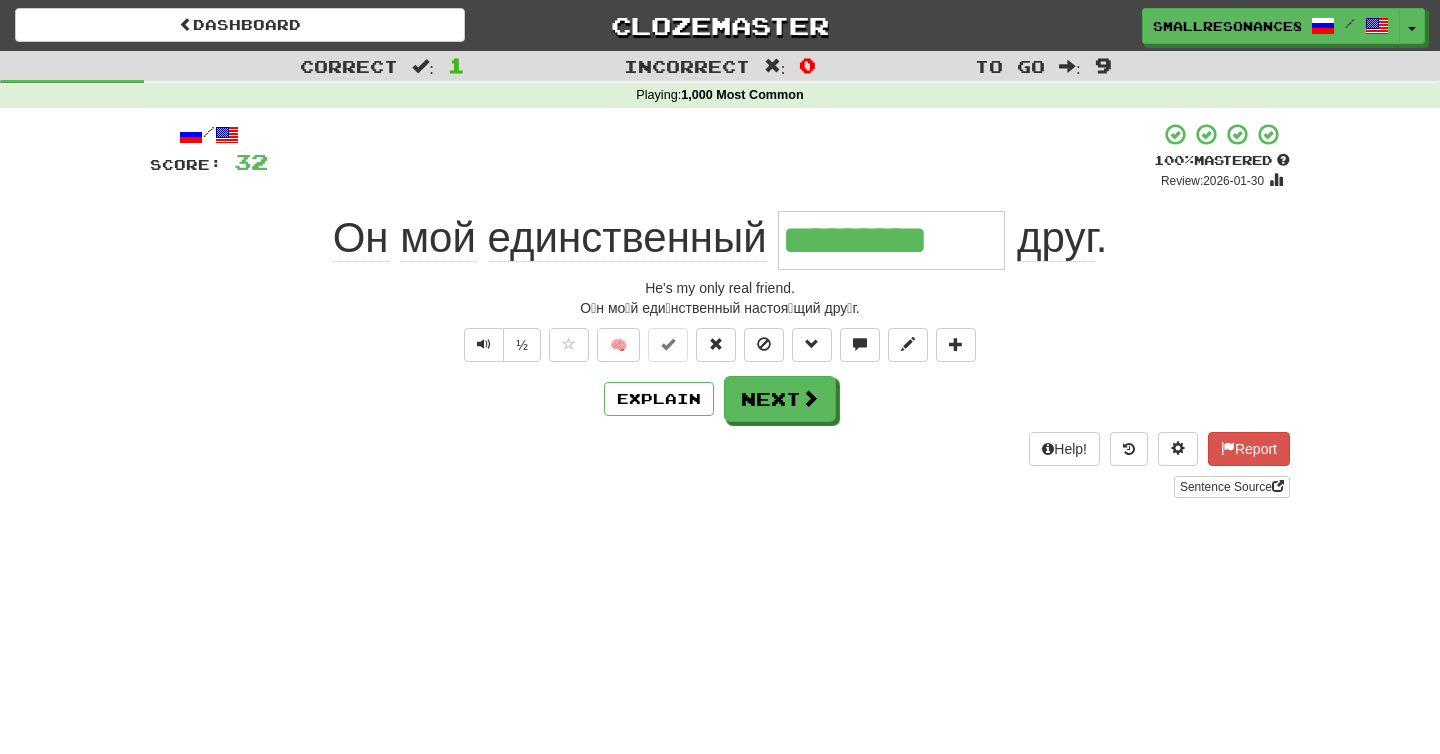 type 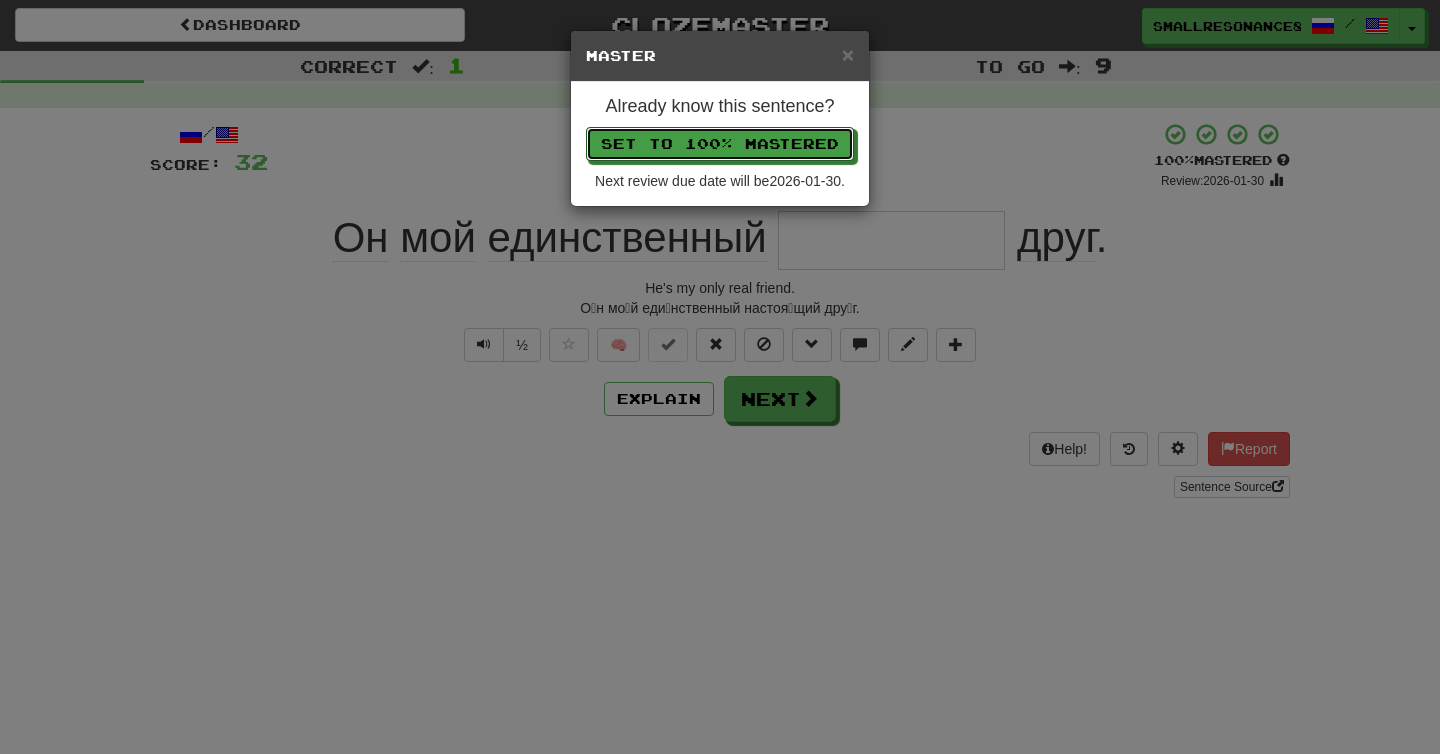 type 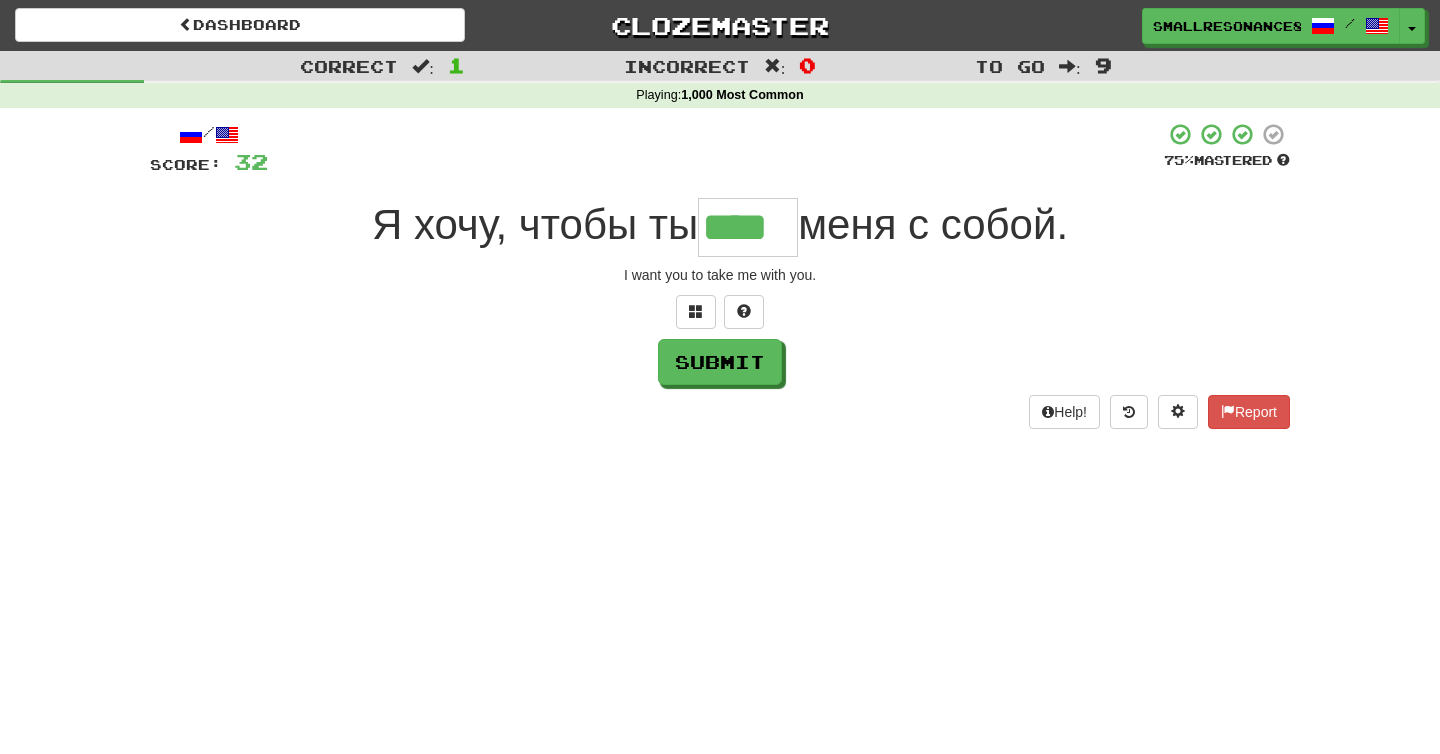 type on "****" 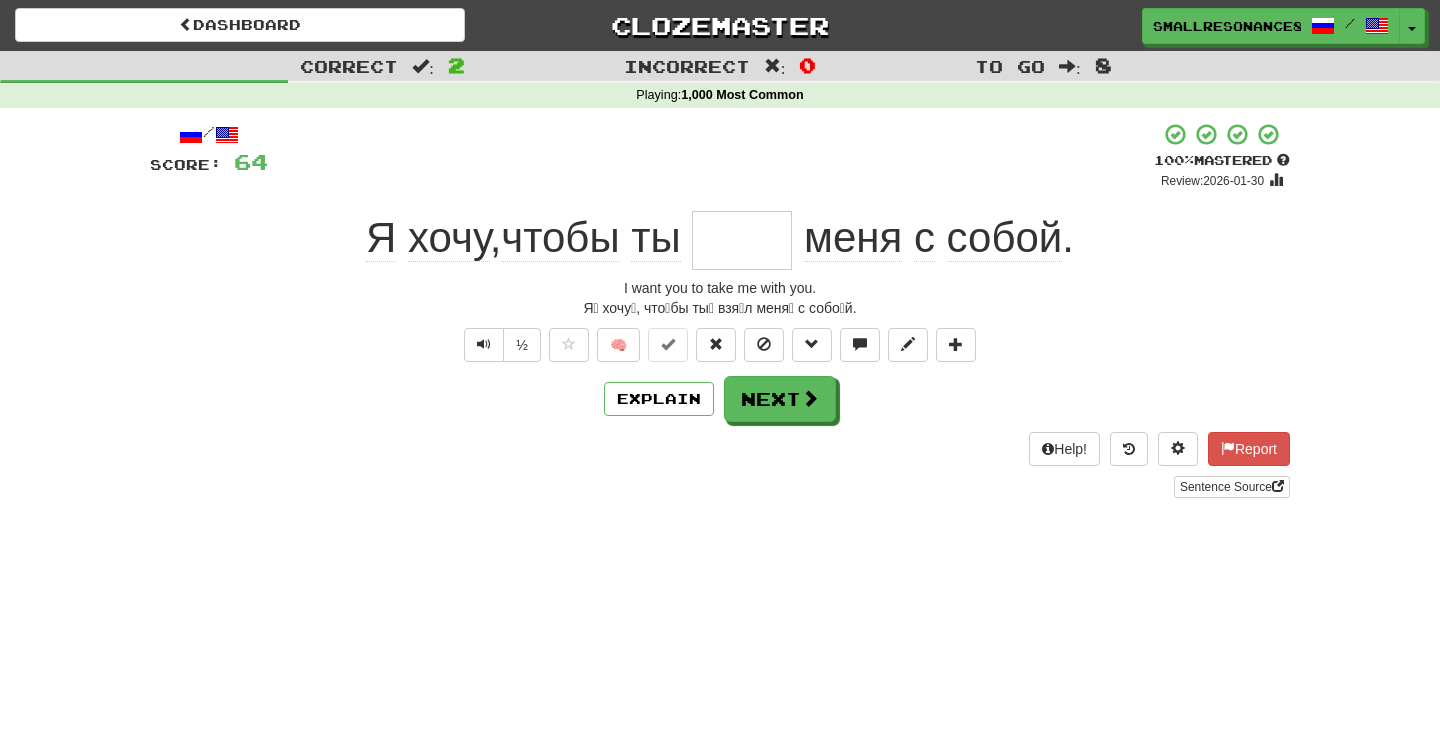 click on "/  Score:   64 + 32 100 %  Mastered Review:  2026-01-30 Я   хочу ,  чтобы   ты     меня   с   собой . I want you to take me with you. Я́ хочу́, что́бы ты́ взя́л меня́ с собо́й. ½ 🧠 Explain Next  Help!  Report Sentence Source" at bounding box center [720, 317] 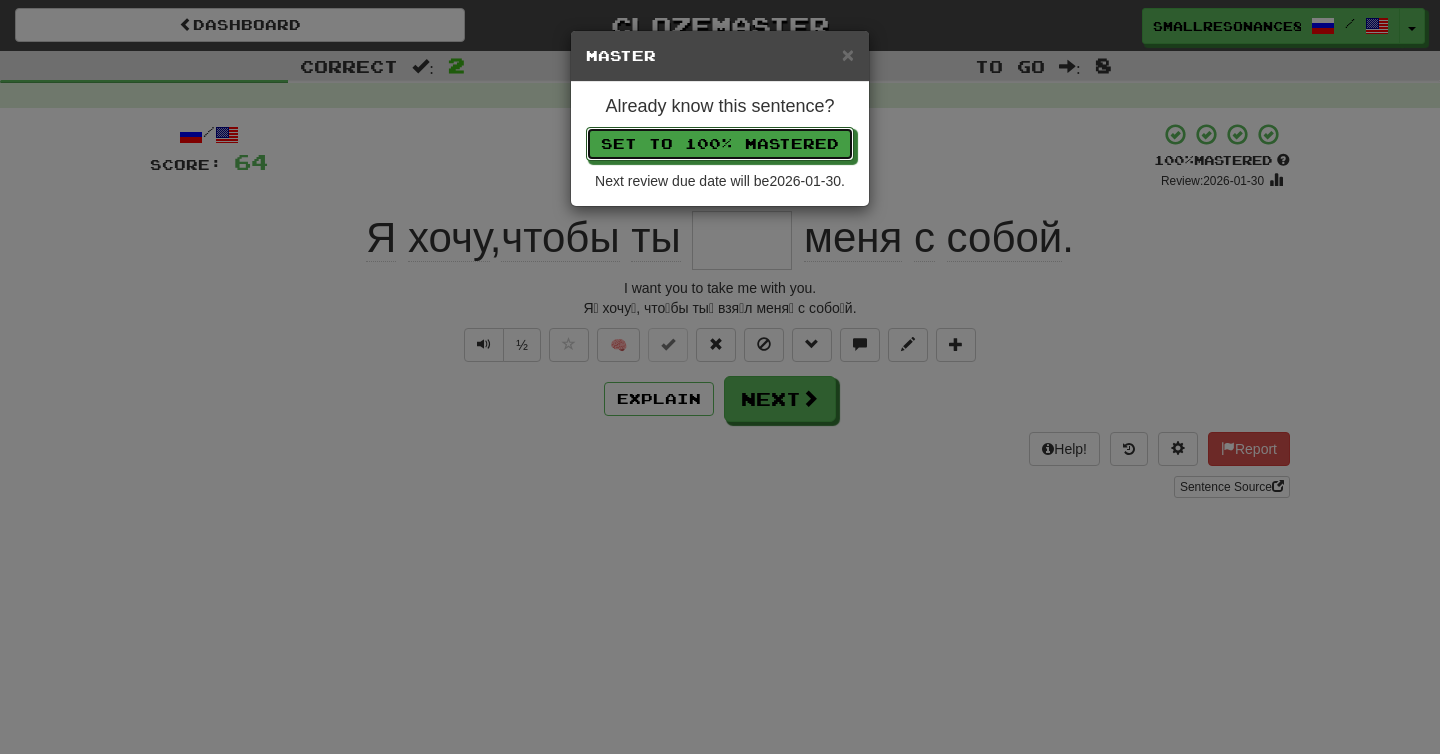 click on "Set to 100% Mastered" at bounding box center [720, 144] 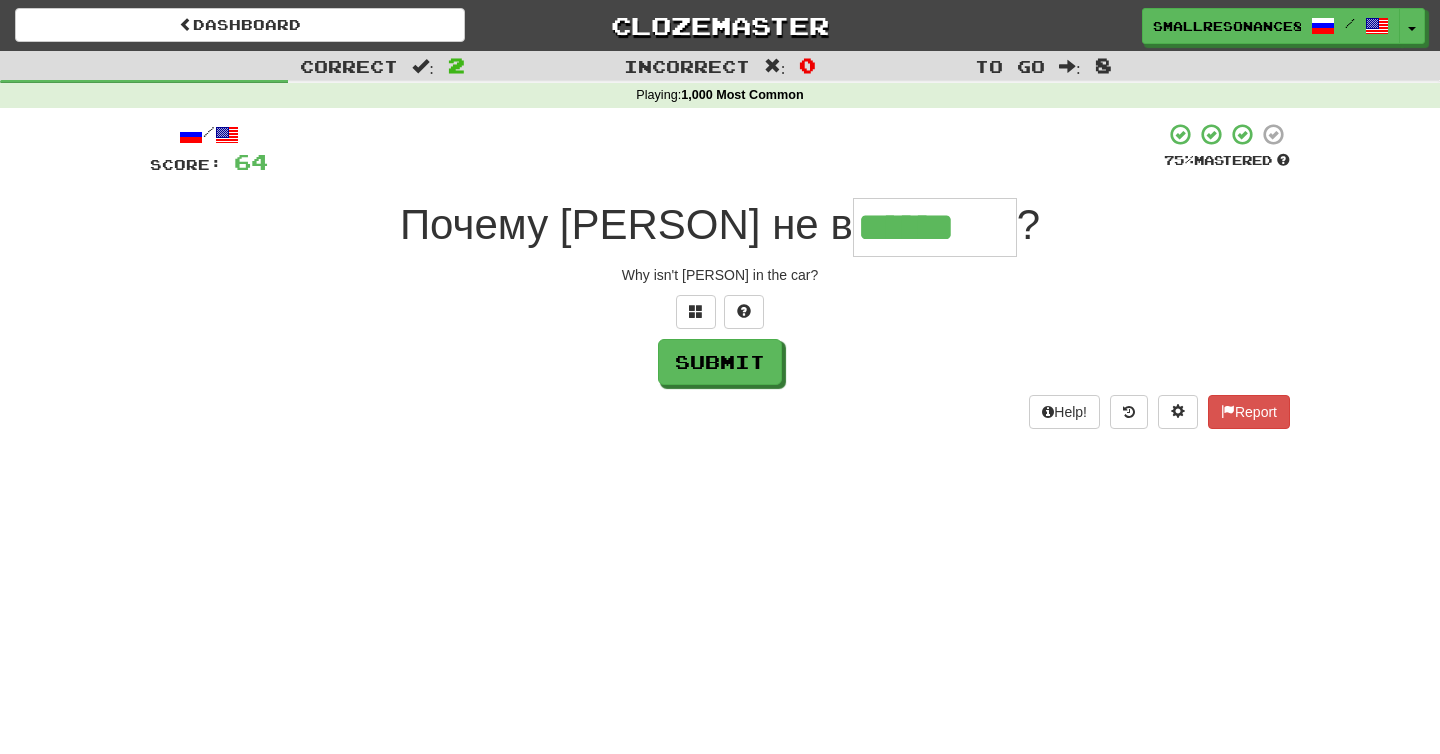 type on "******" 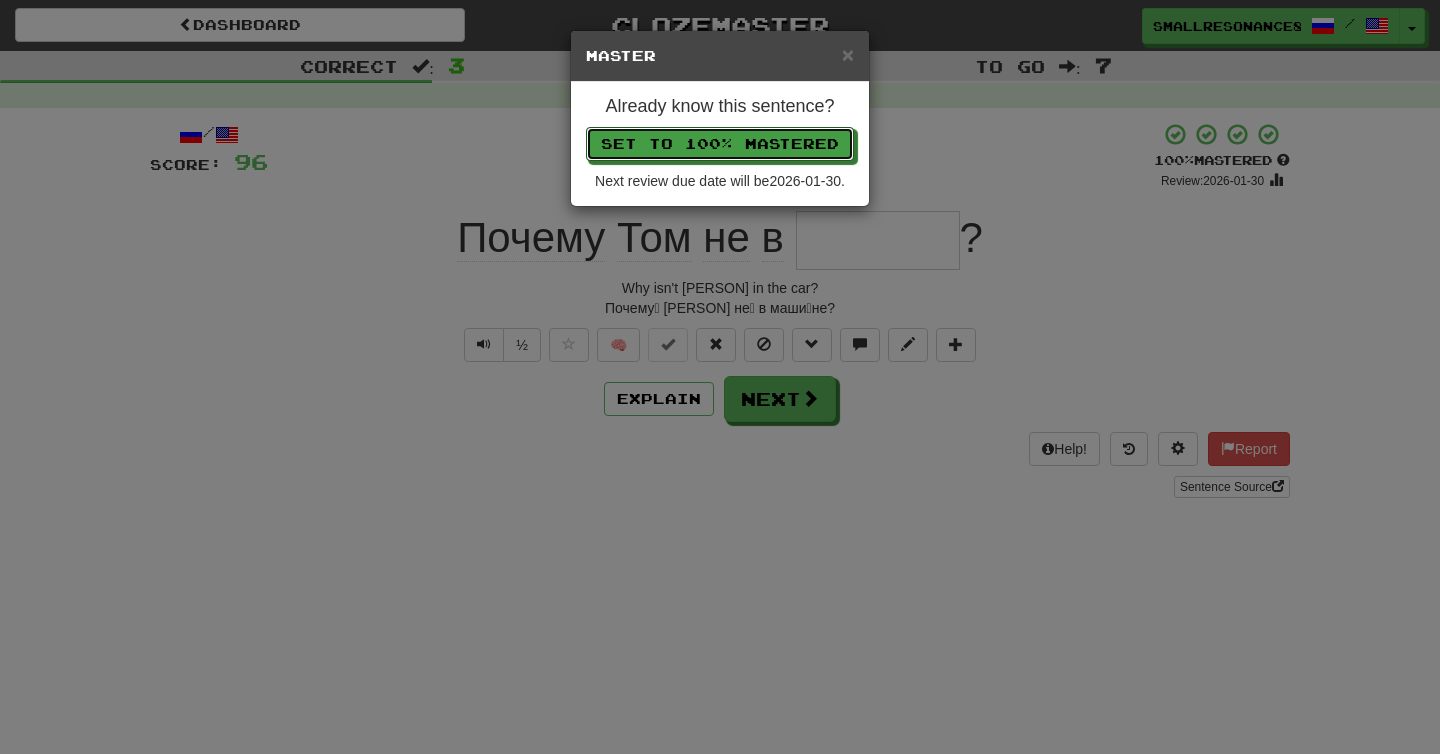 click on "Set to 100% Mastered" at bounding box center [720, 144] 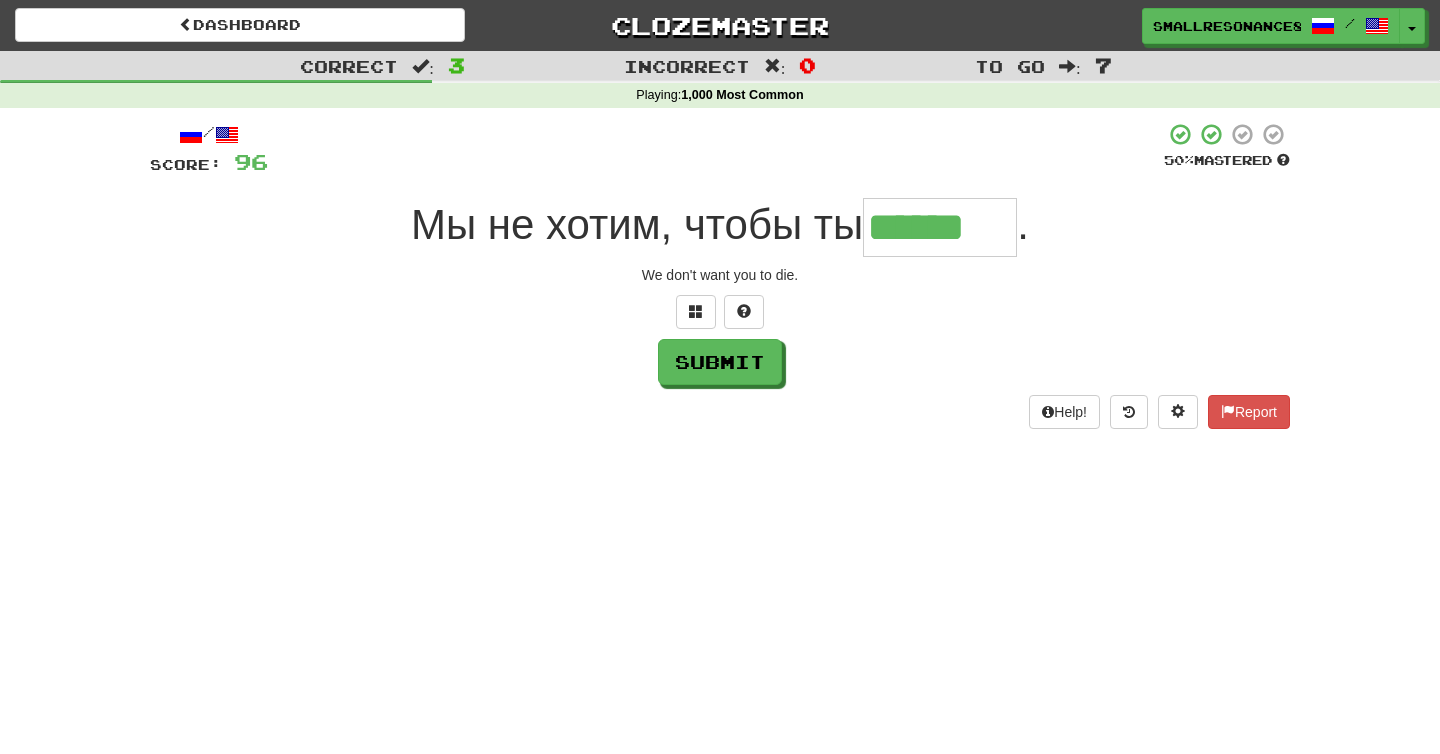 type on "******" 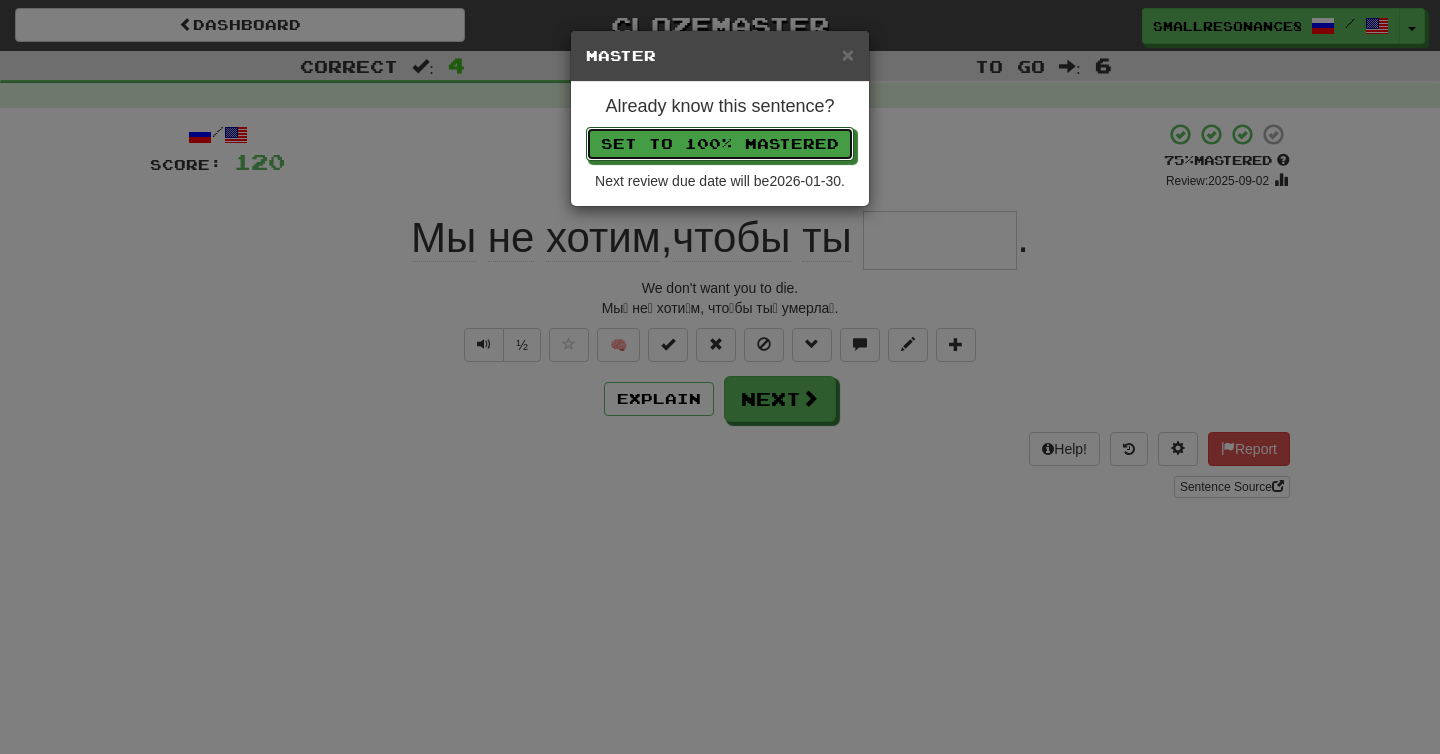 click on "Set to 100% Mastered" at bounding box center [720, 144] 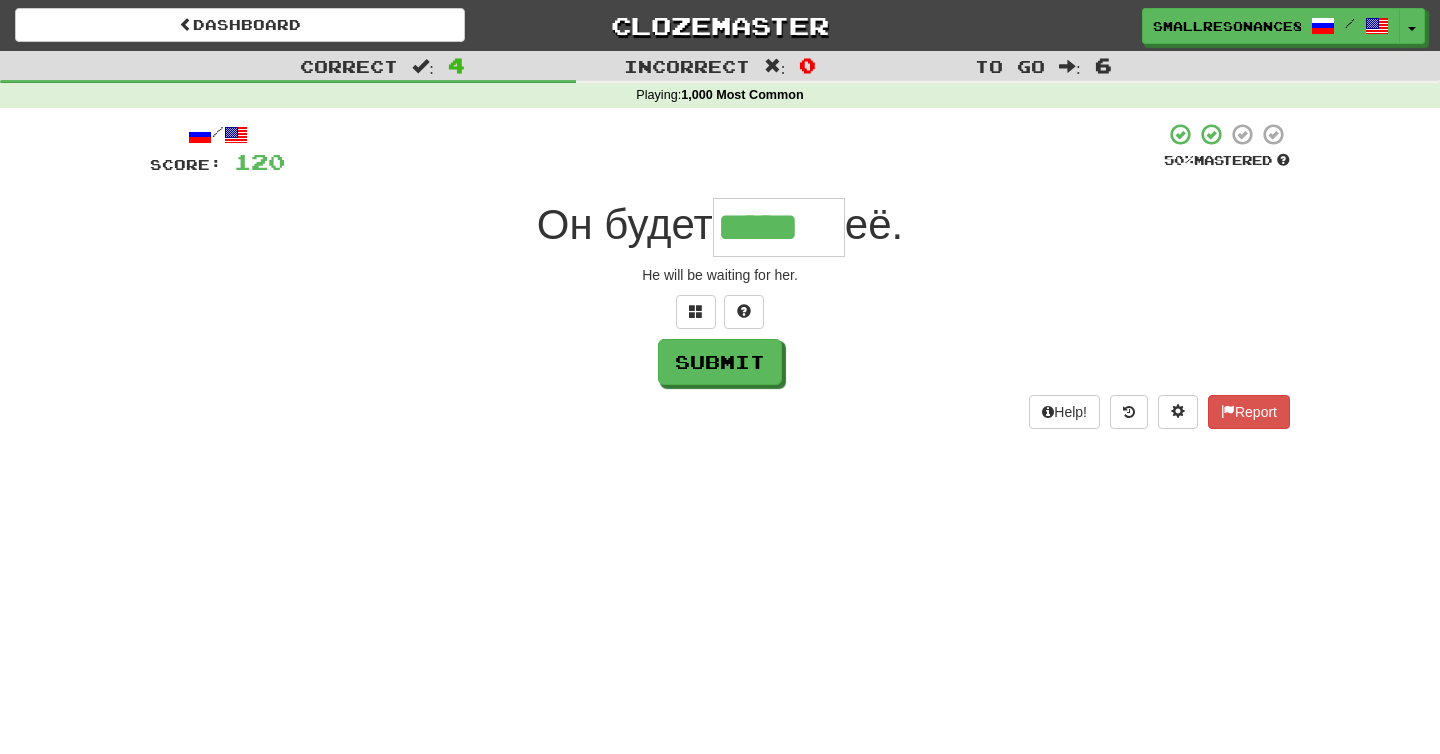 type on "*****" 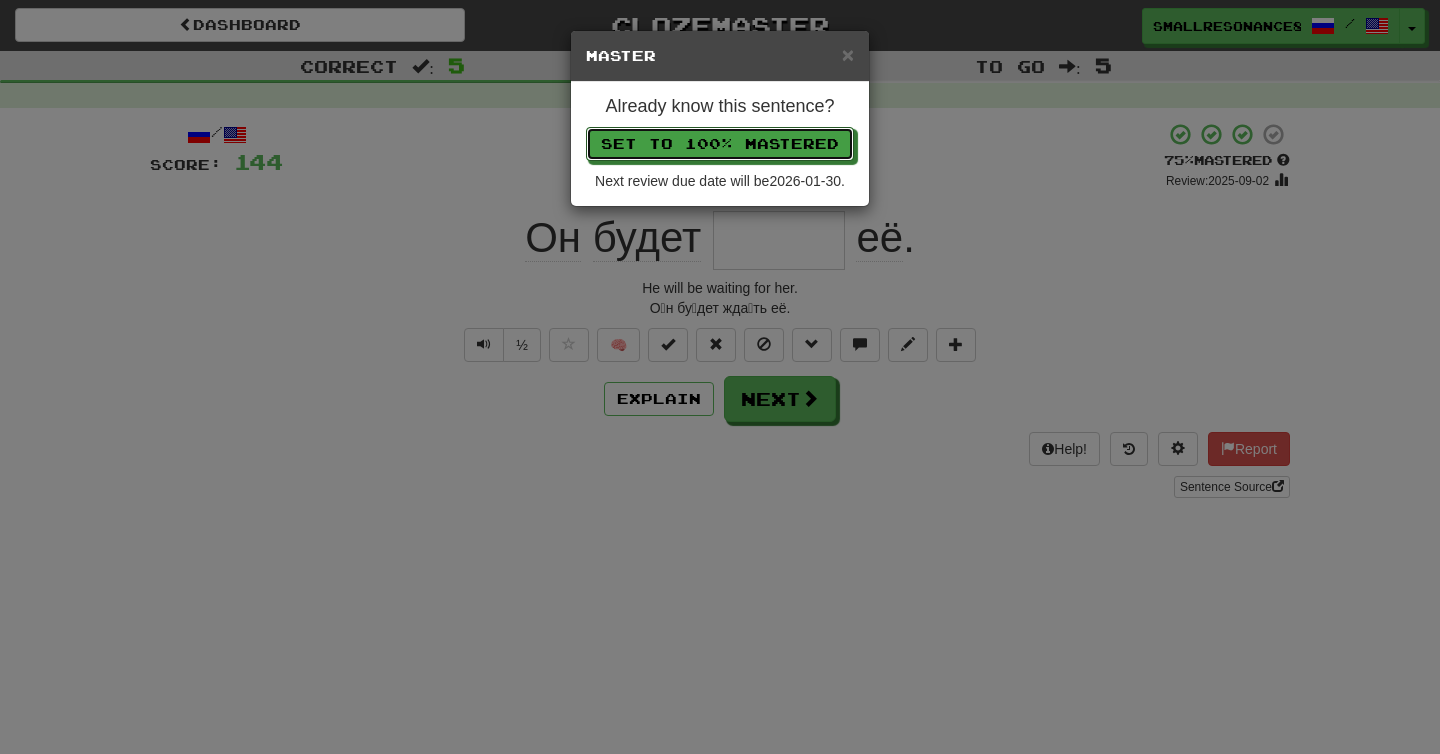click on "Set to 100% Mastered" at bounding box center [720, 144] 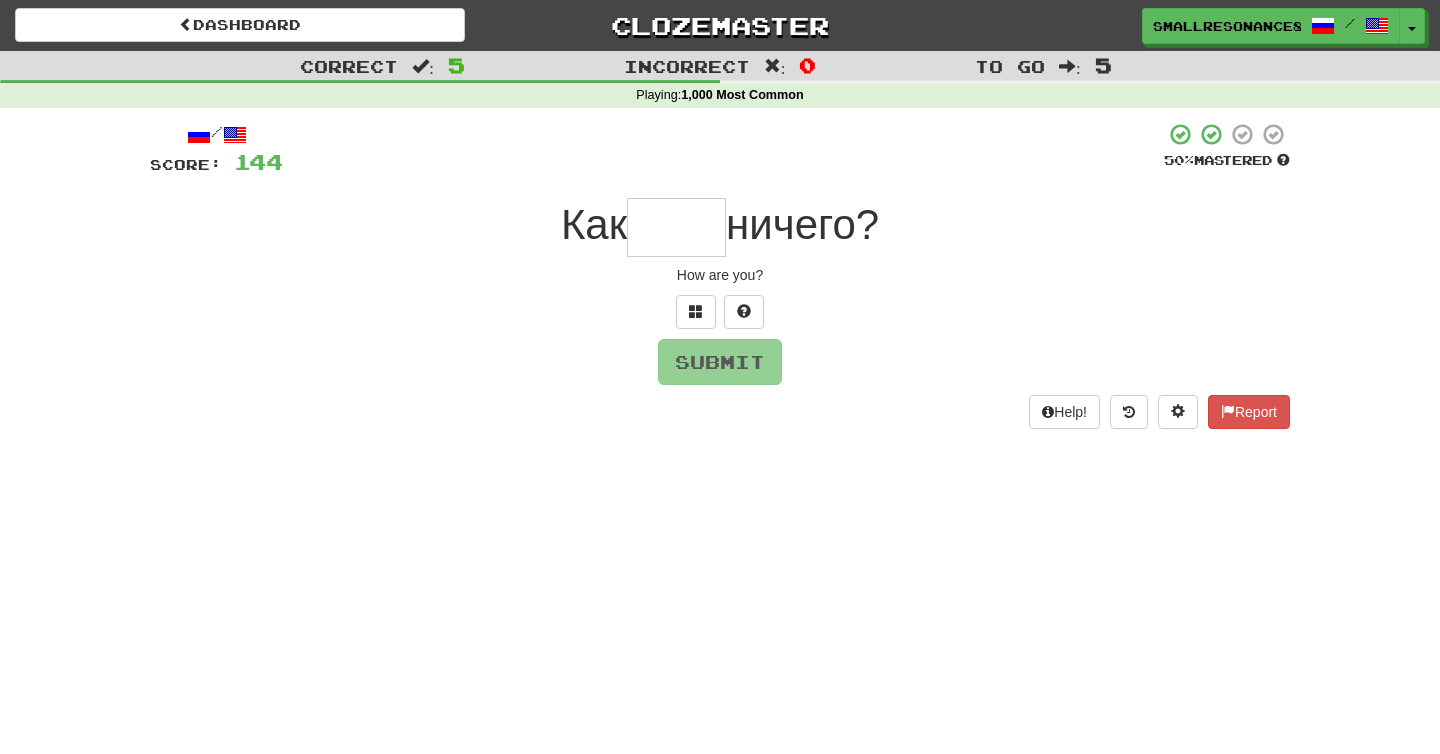 type on "*" 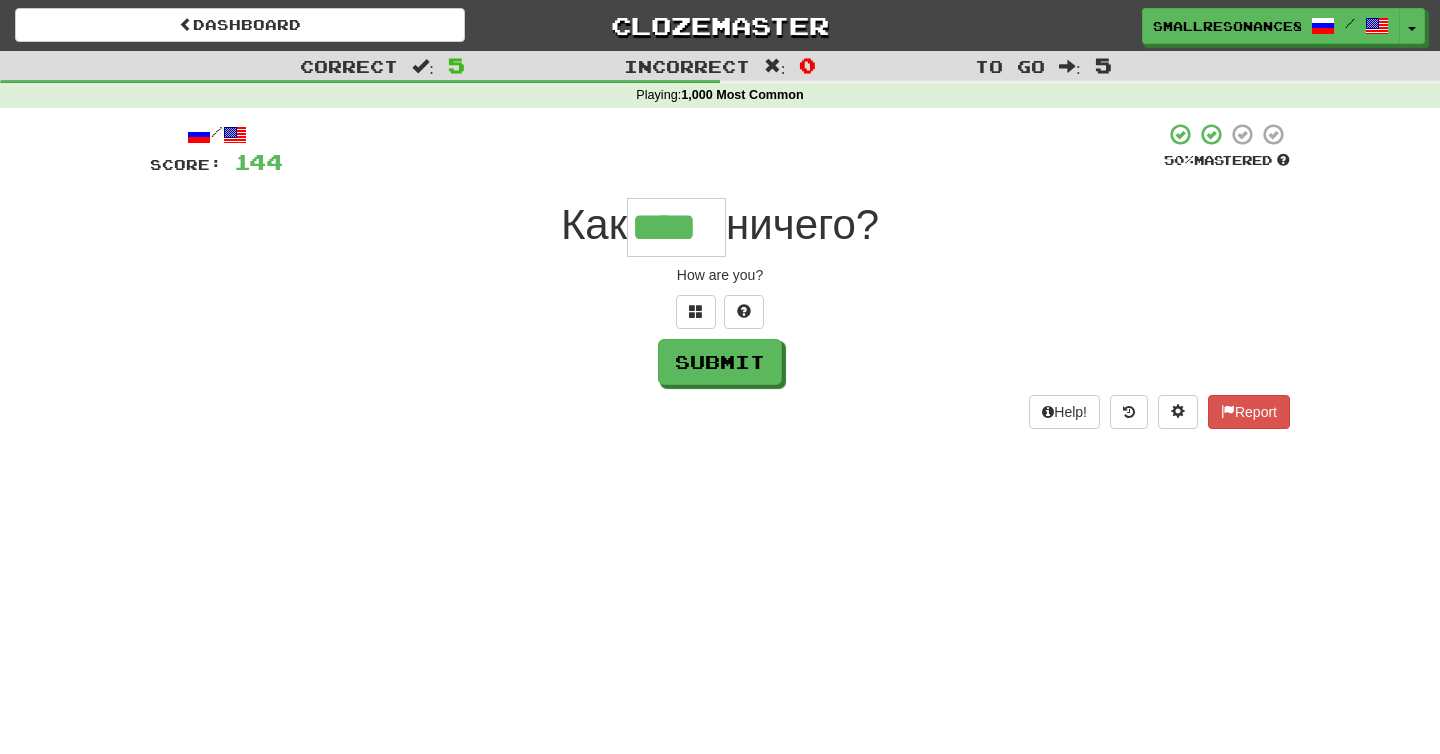 type on "****" 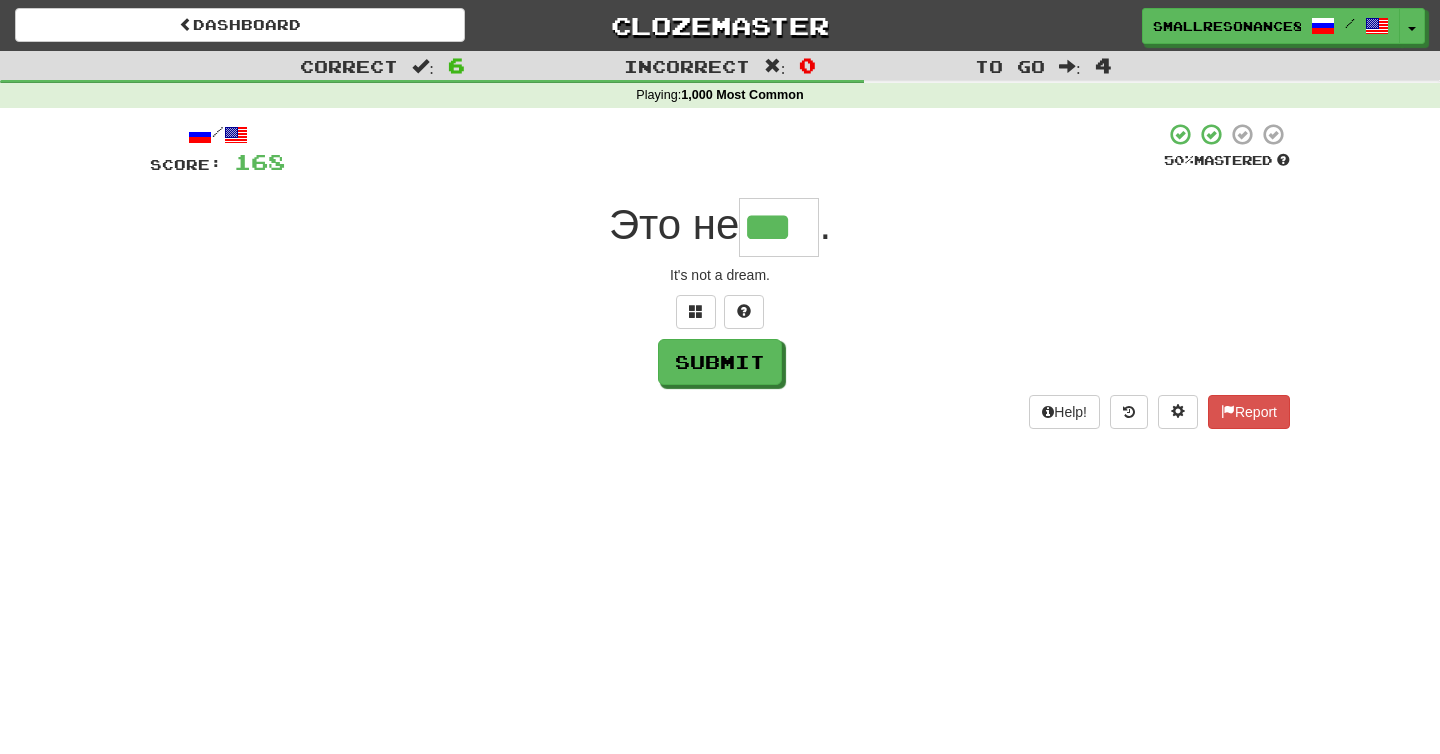 type on "***" 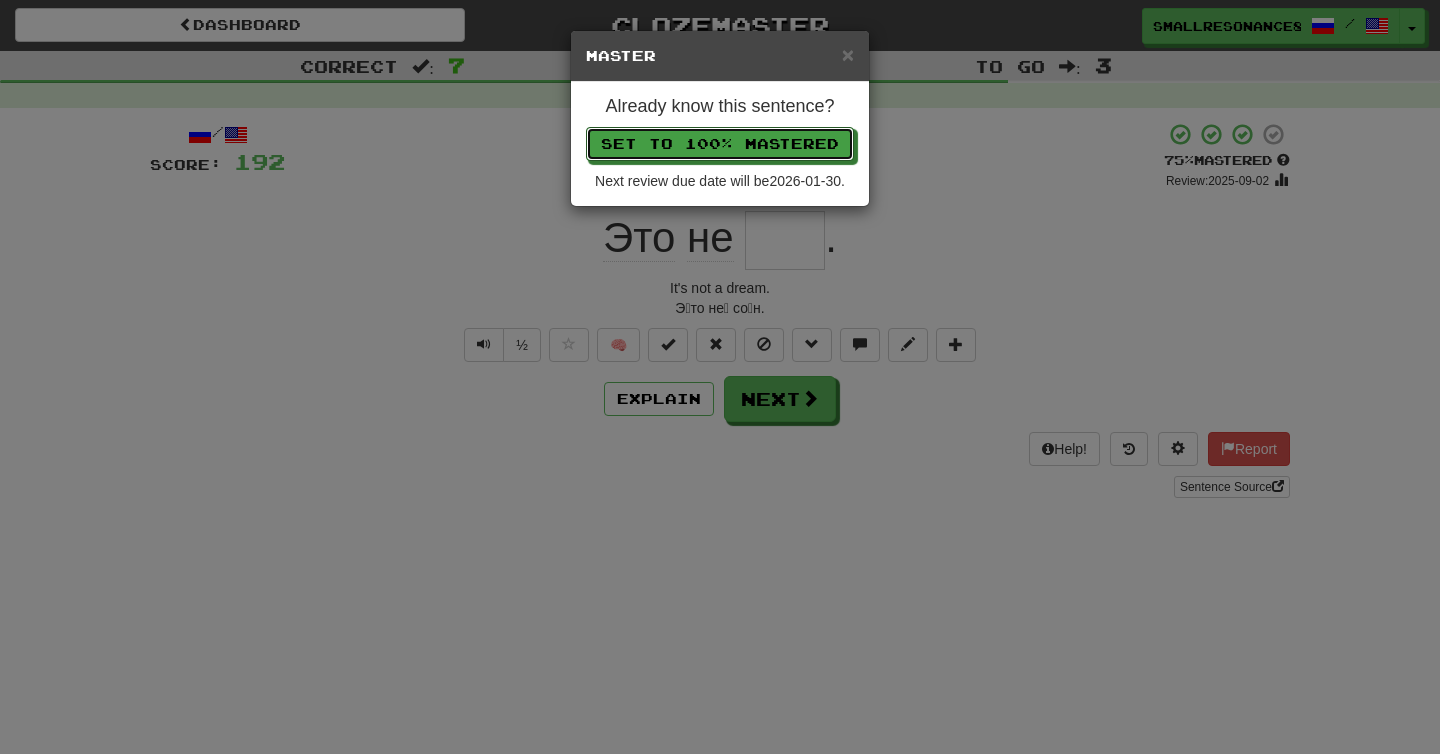 click on "Set to 100% Mastered" at bounding box center (720, 144) 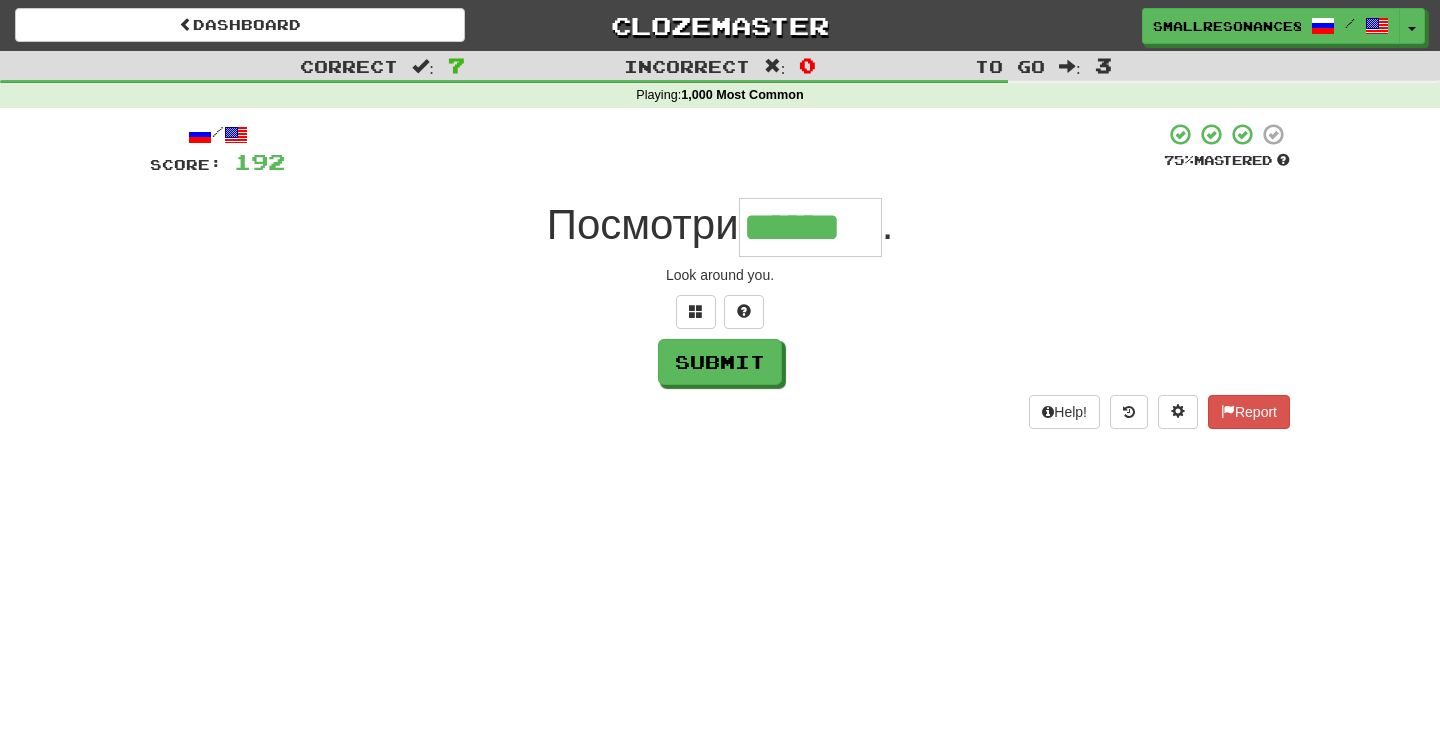 type on "******" 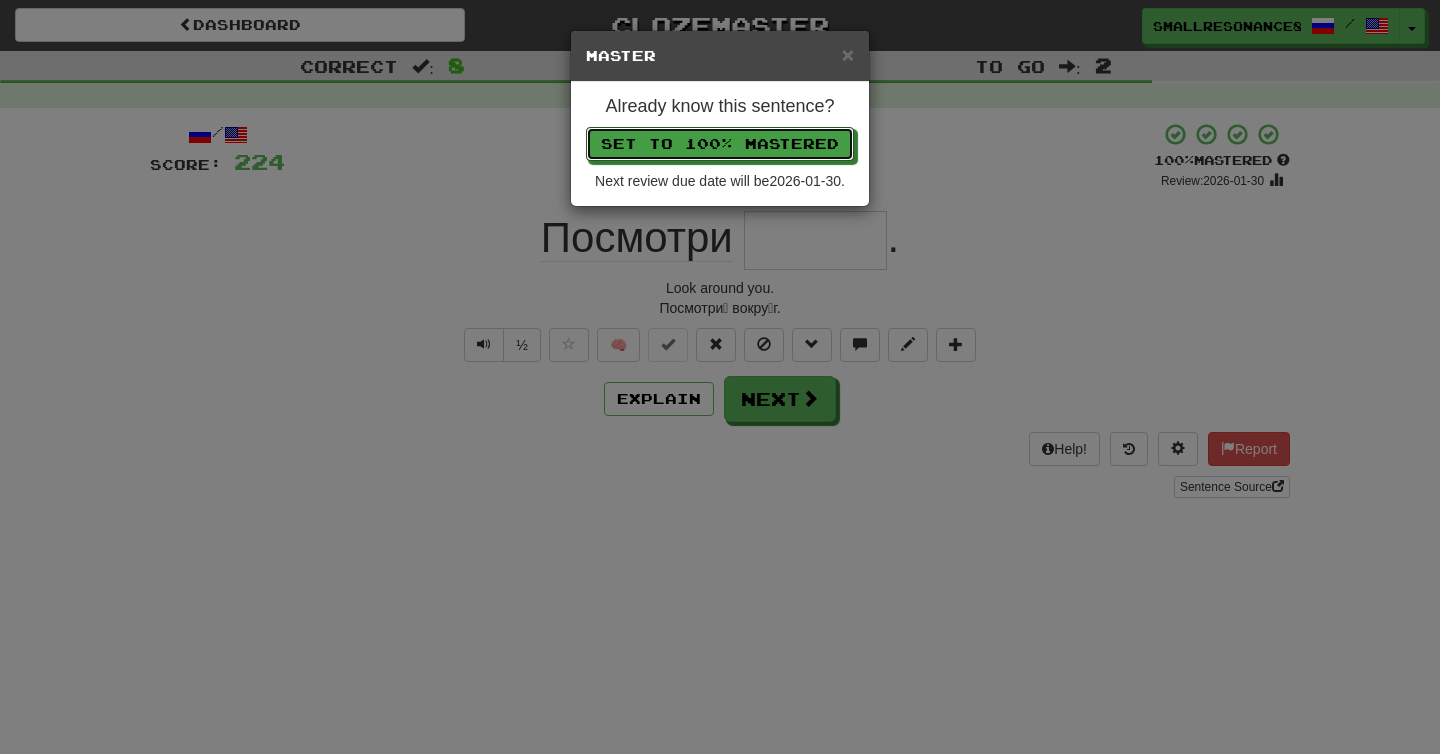 click on "Set to 100% Mastered" at bounding box center (720, 144) 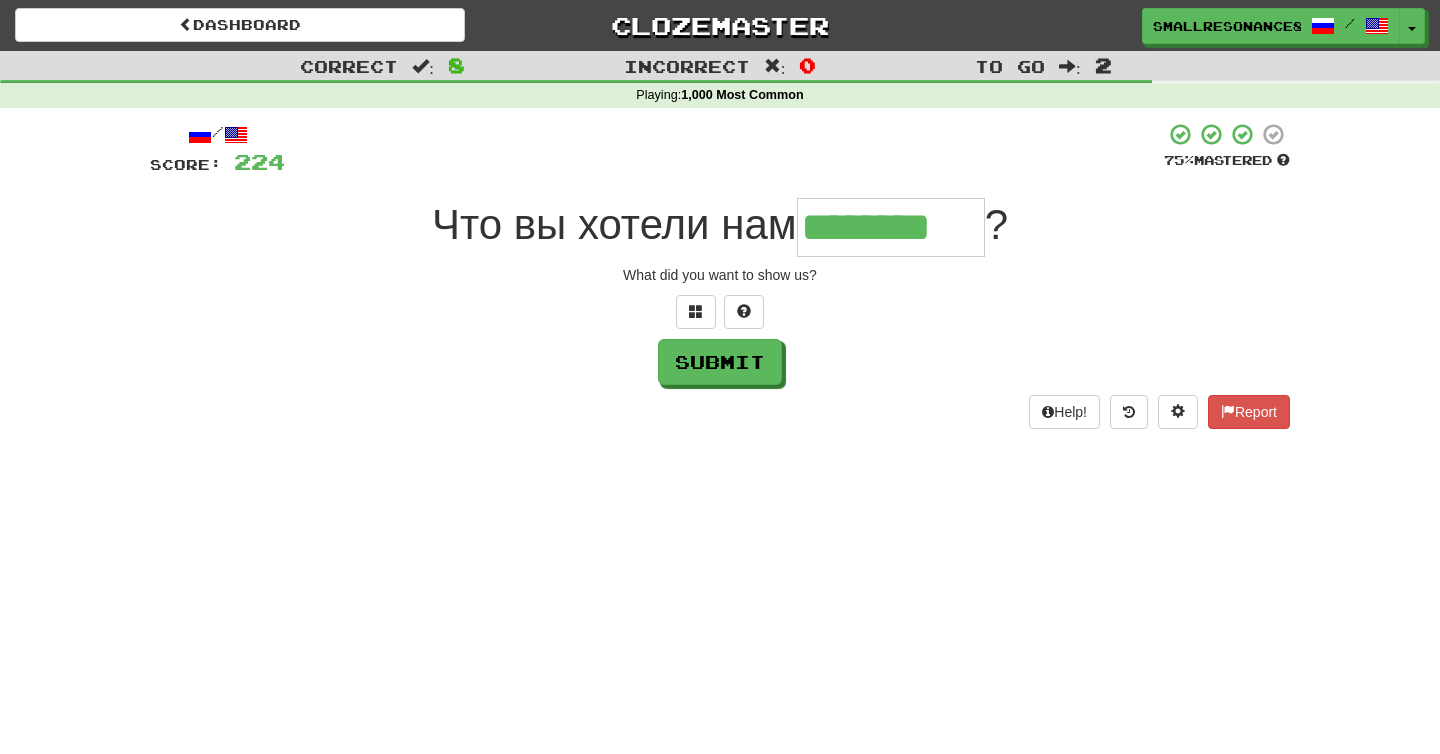 type on "********" 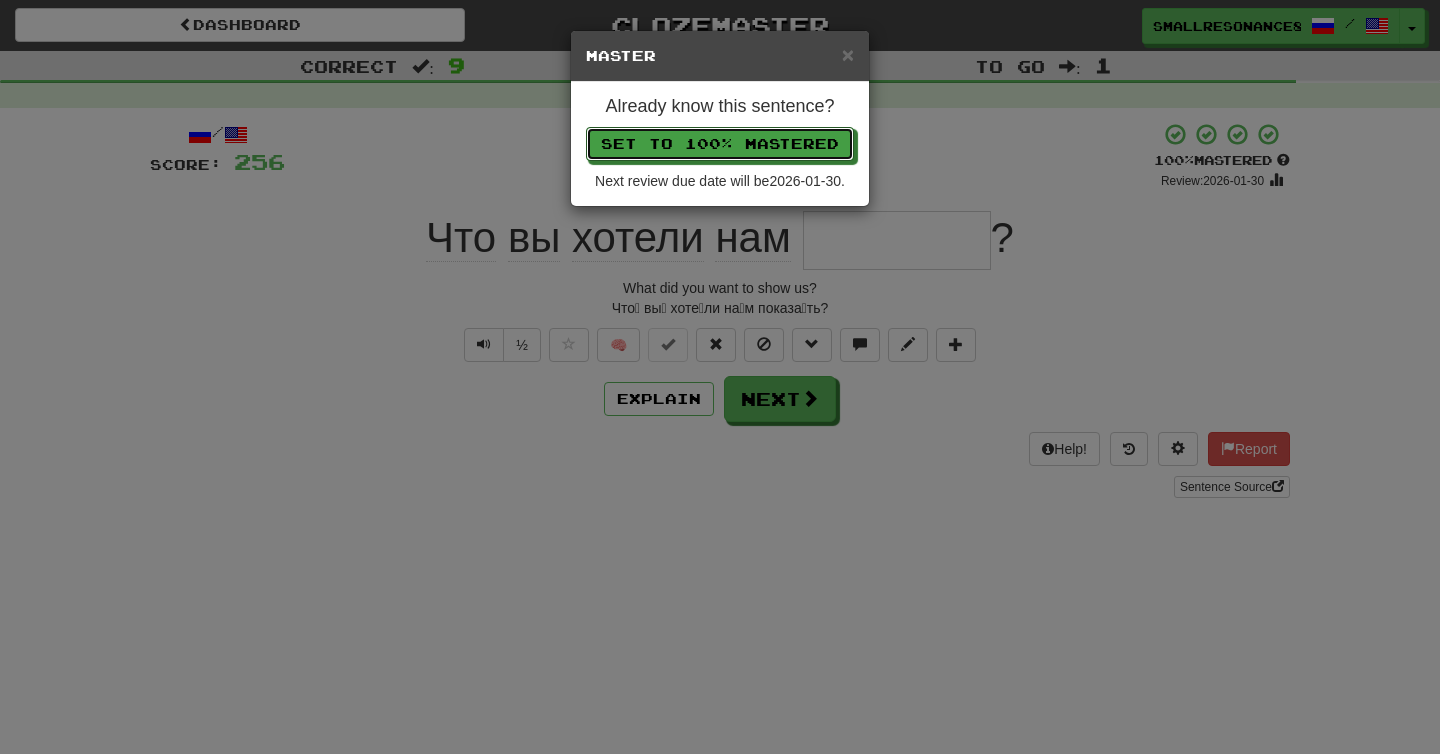 click on "Set to 100% Mastered" at bounding box center [720, 144] 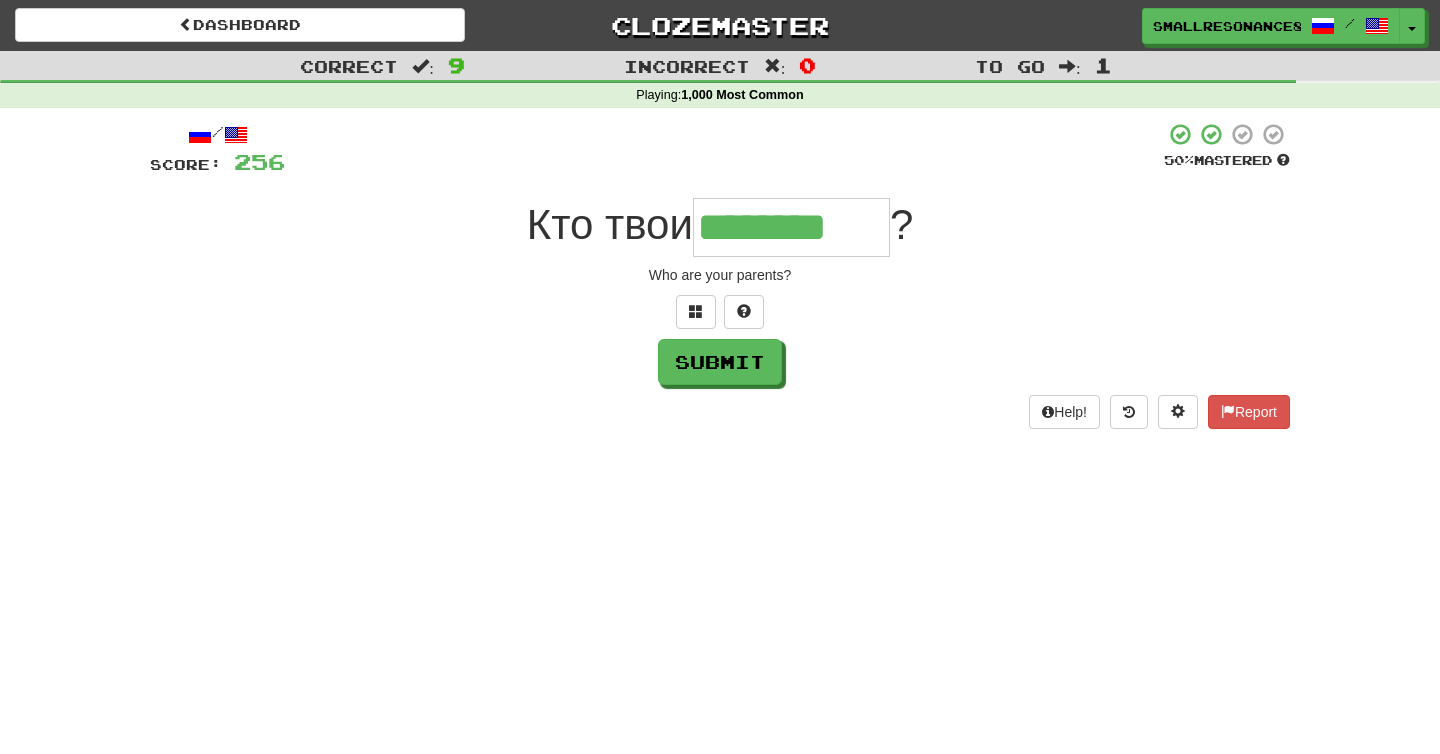 type on "********" 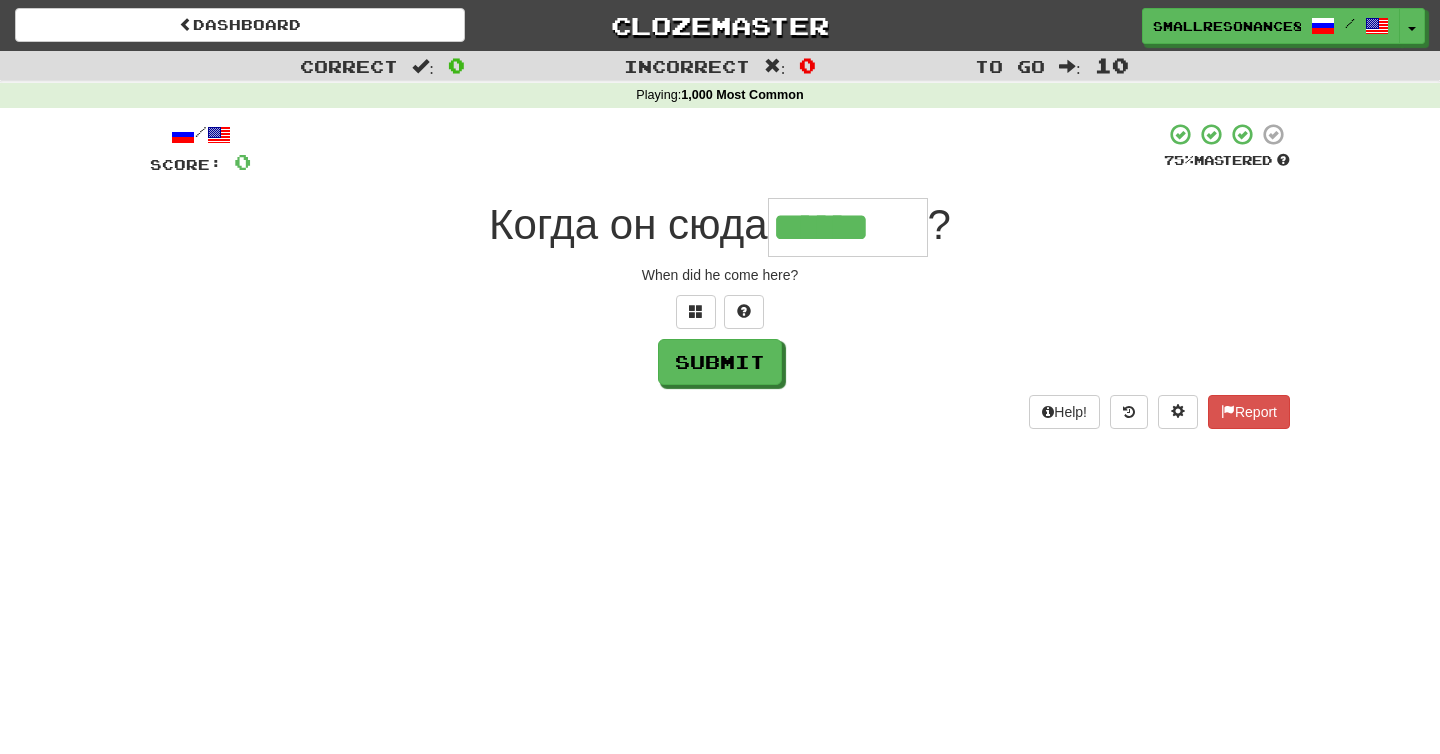 type on "******" 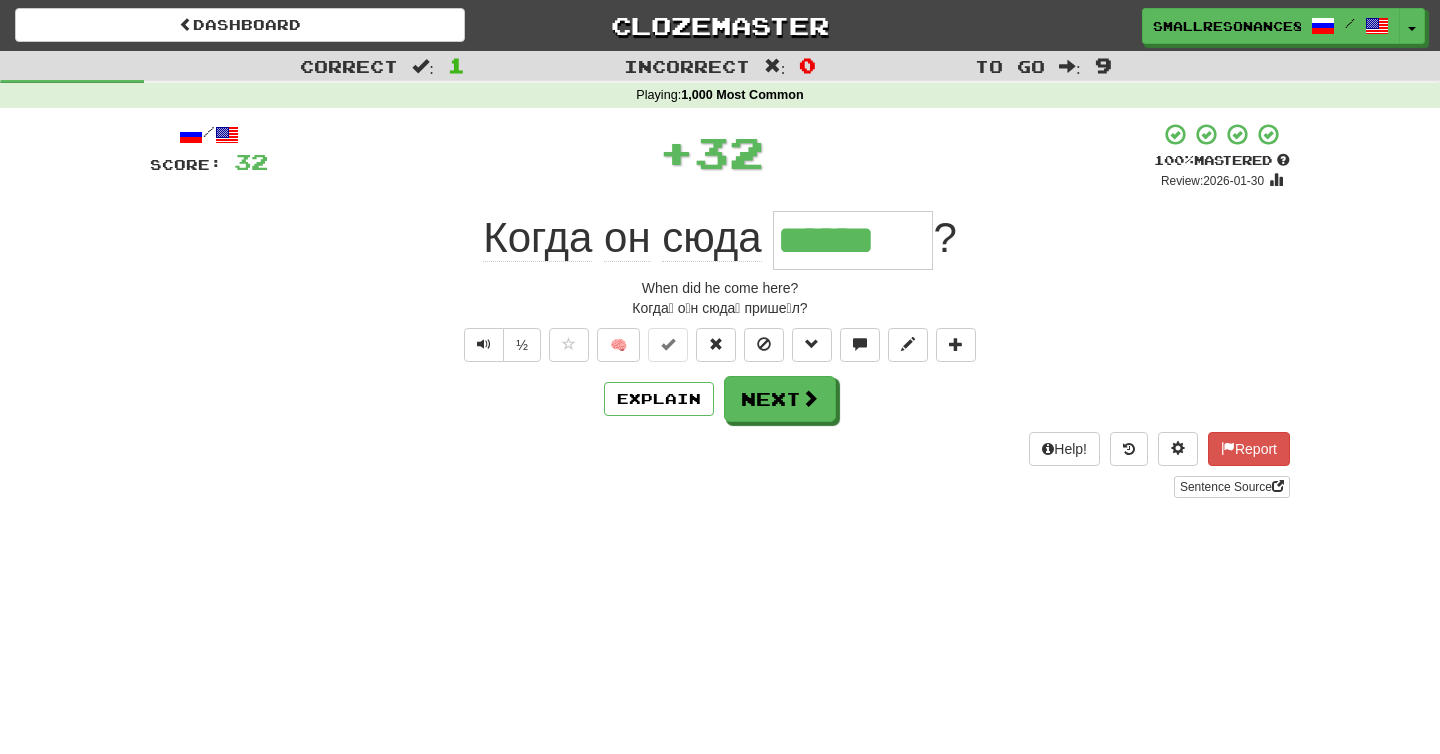 type 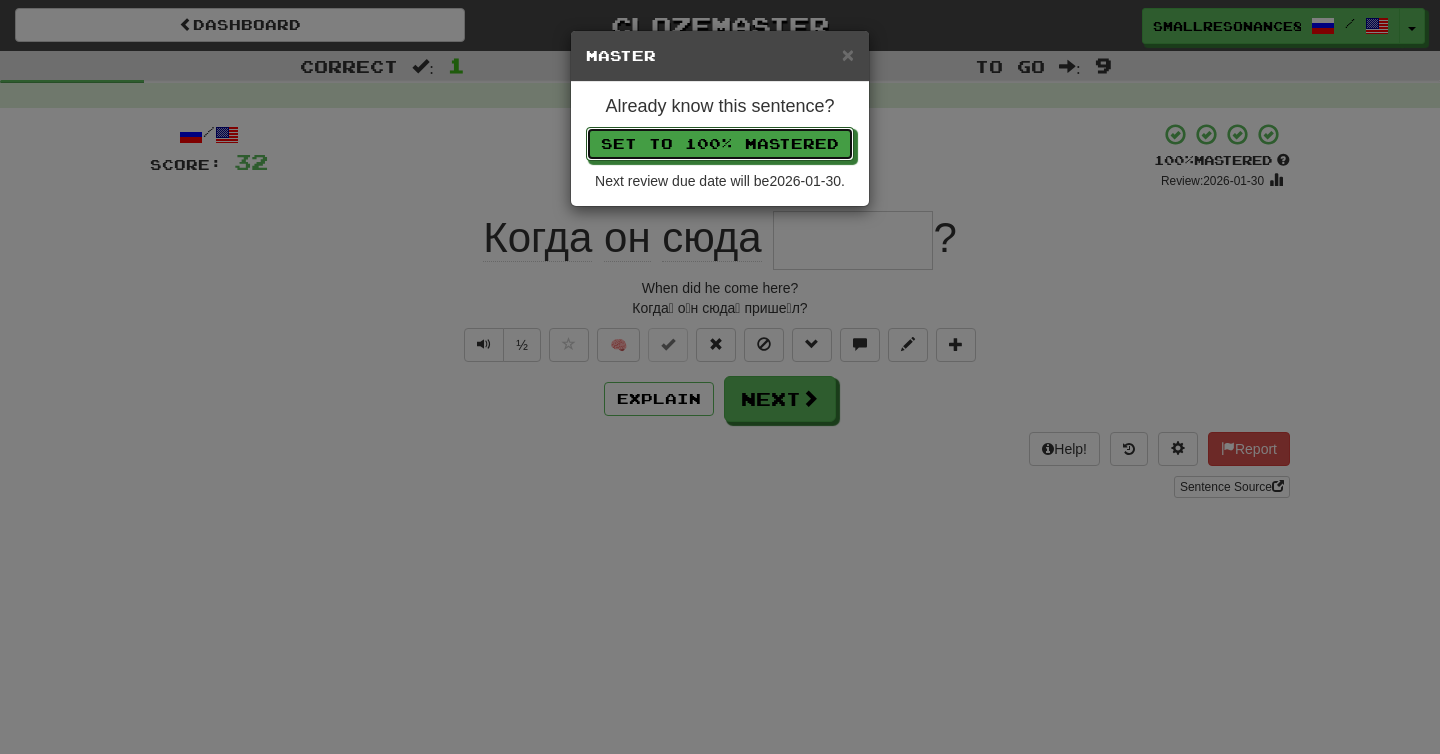 type 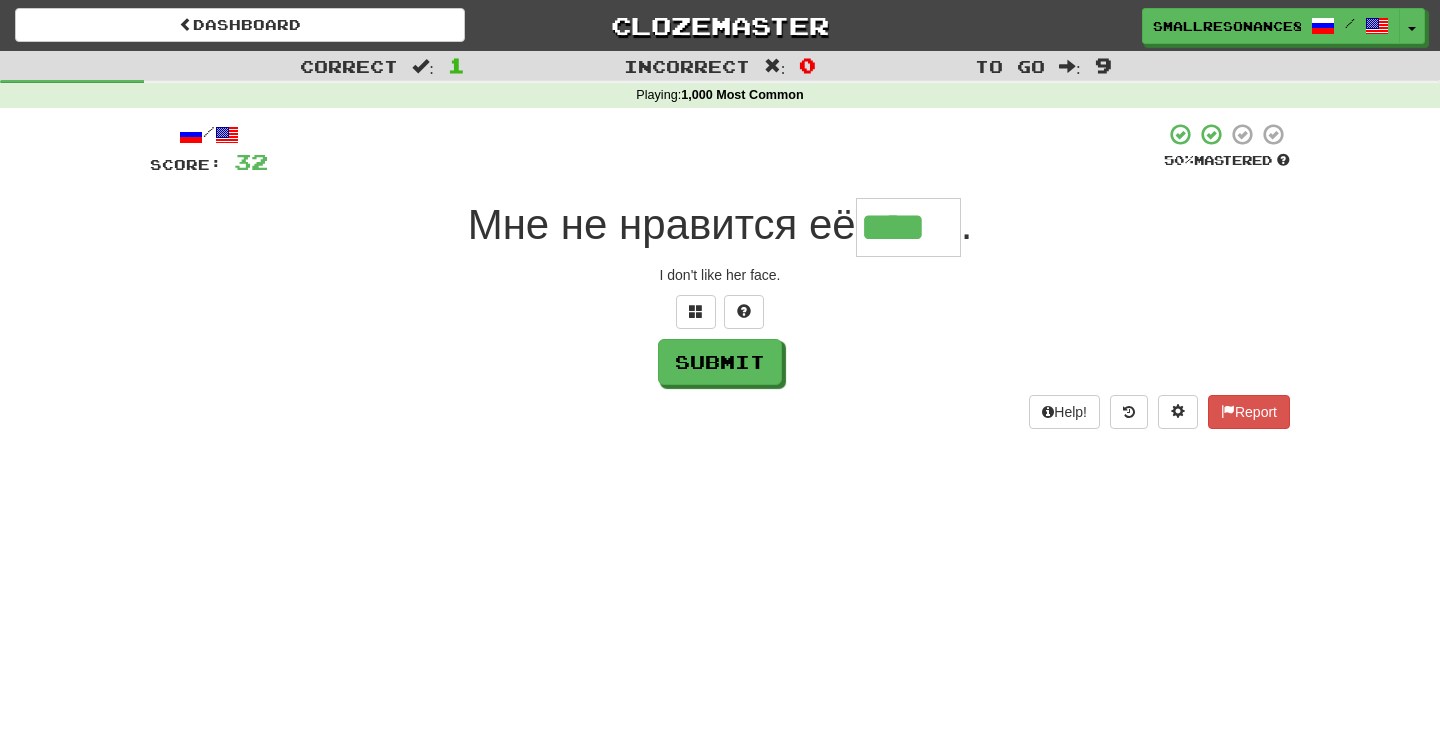 type on "****" 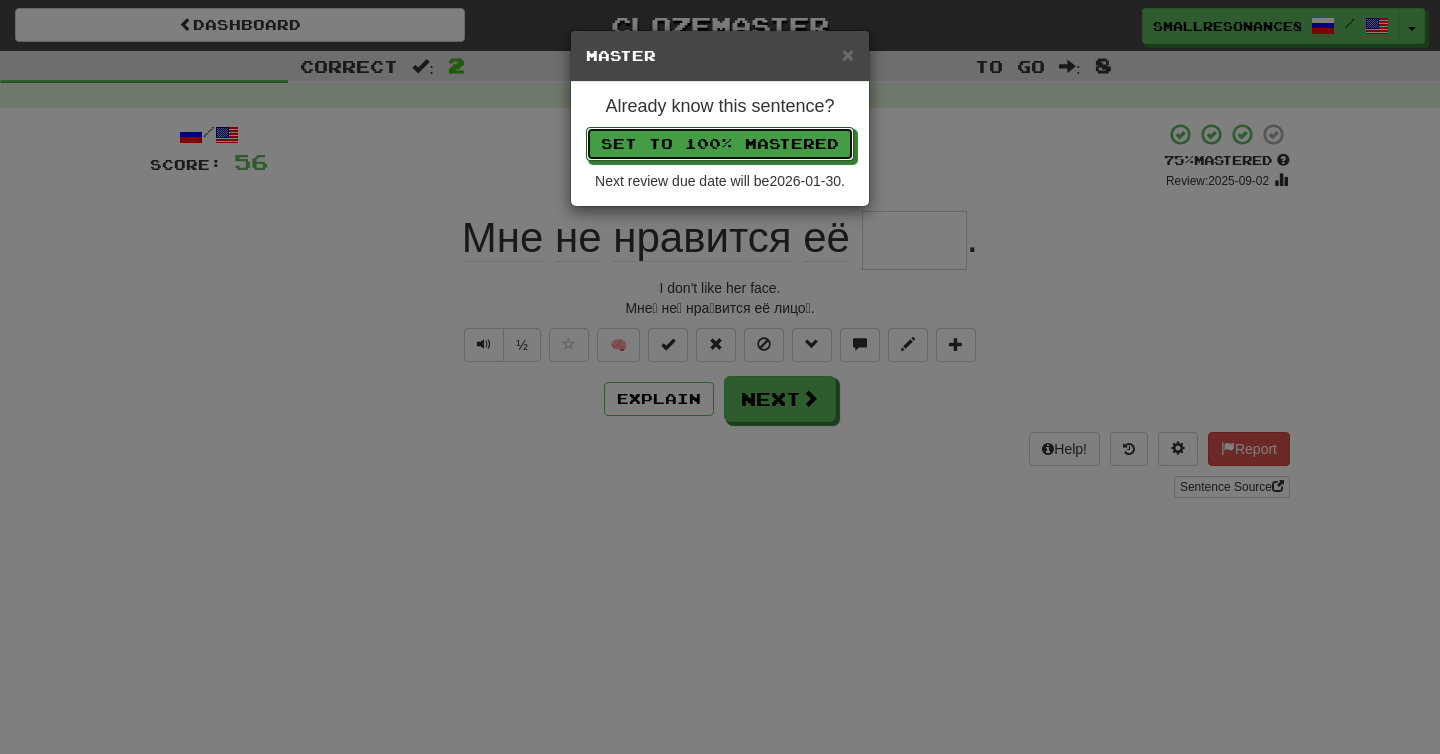 click on "Set to 100% Mastered" at bounding box center (720, 144) 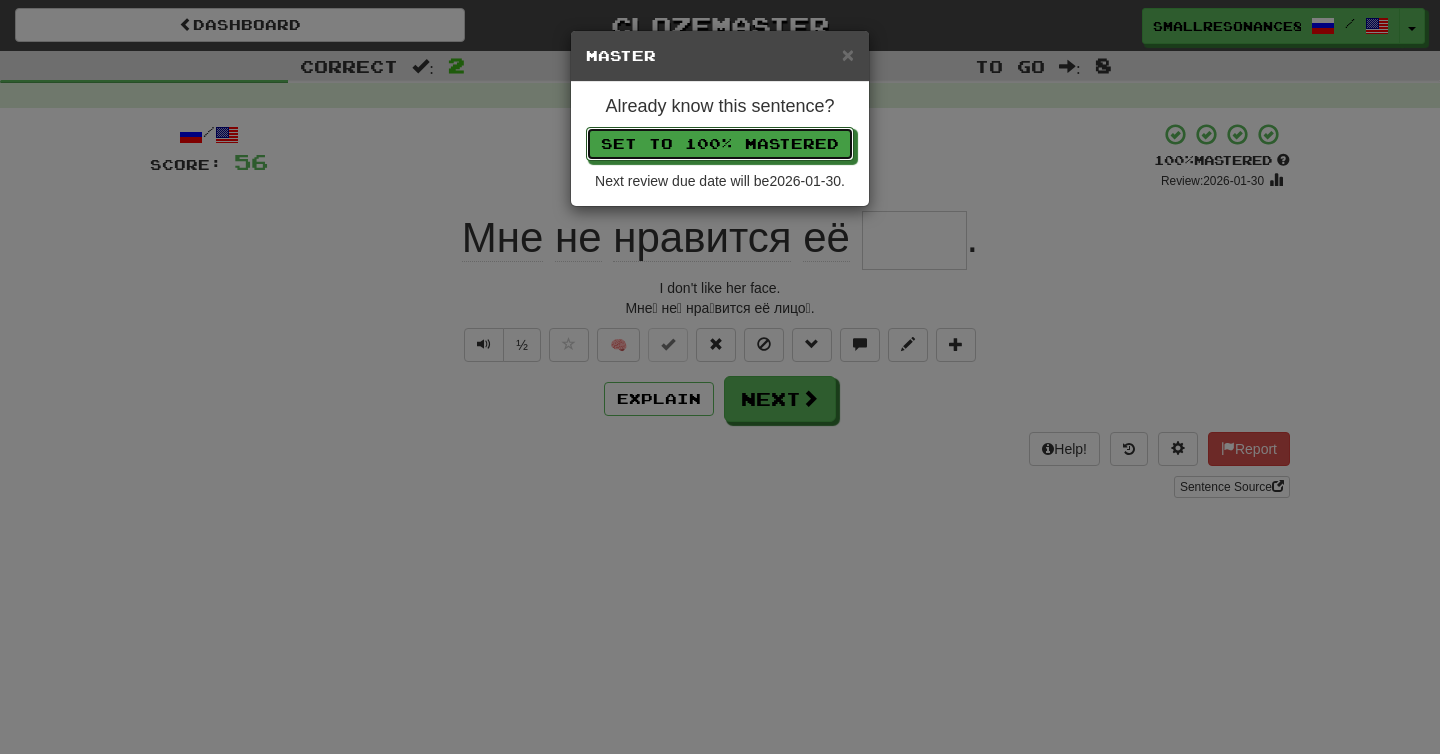 click on "Set to 100% Mastered" at bounding box center (720, 144) 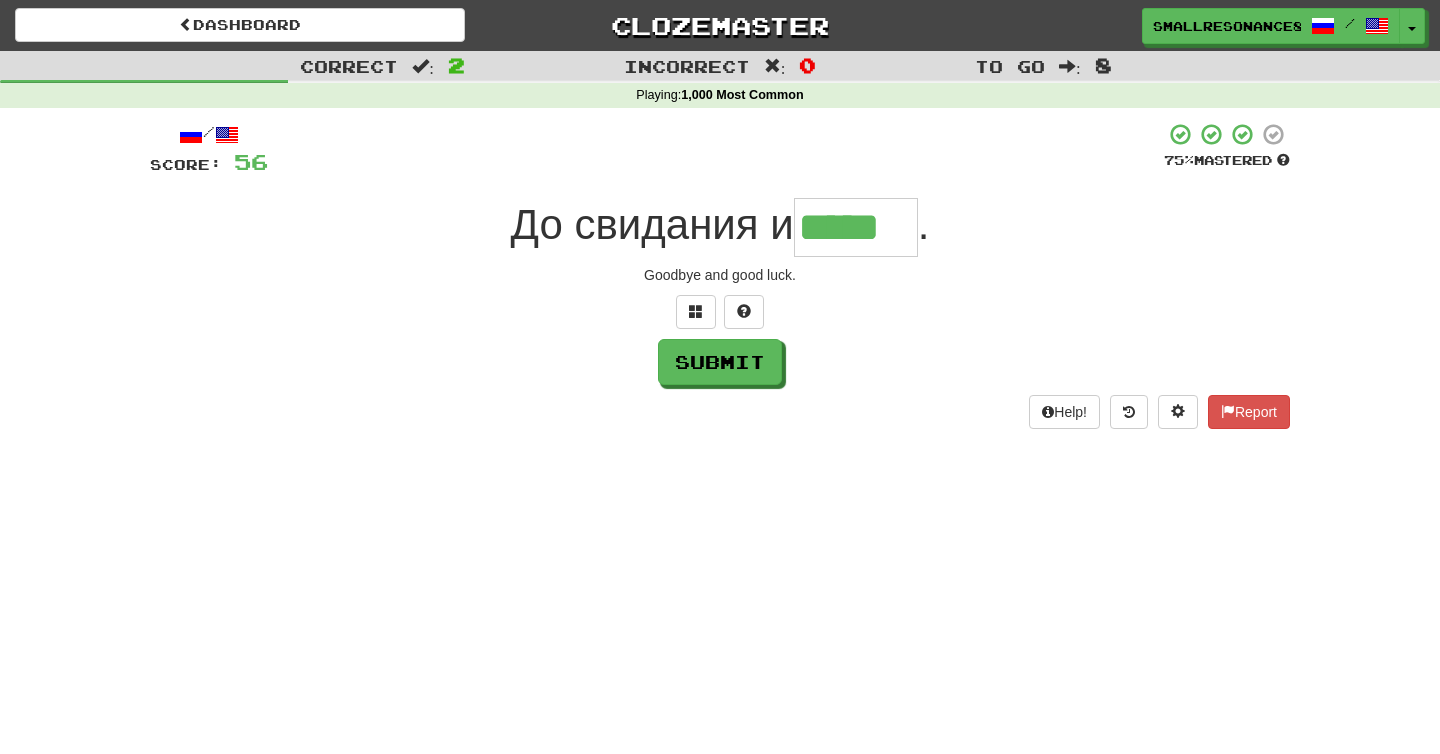 type on "*****" 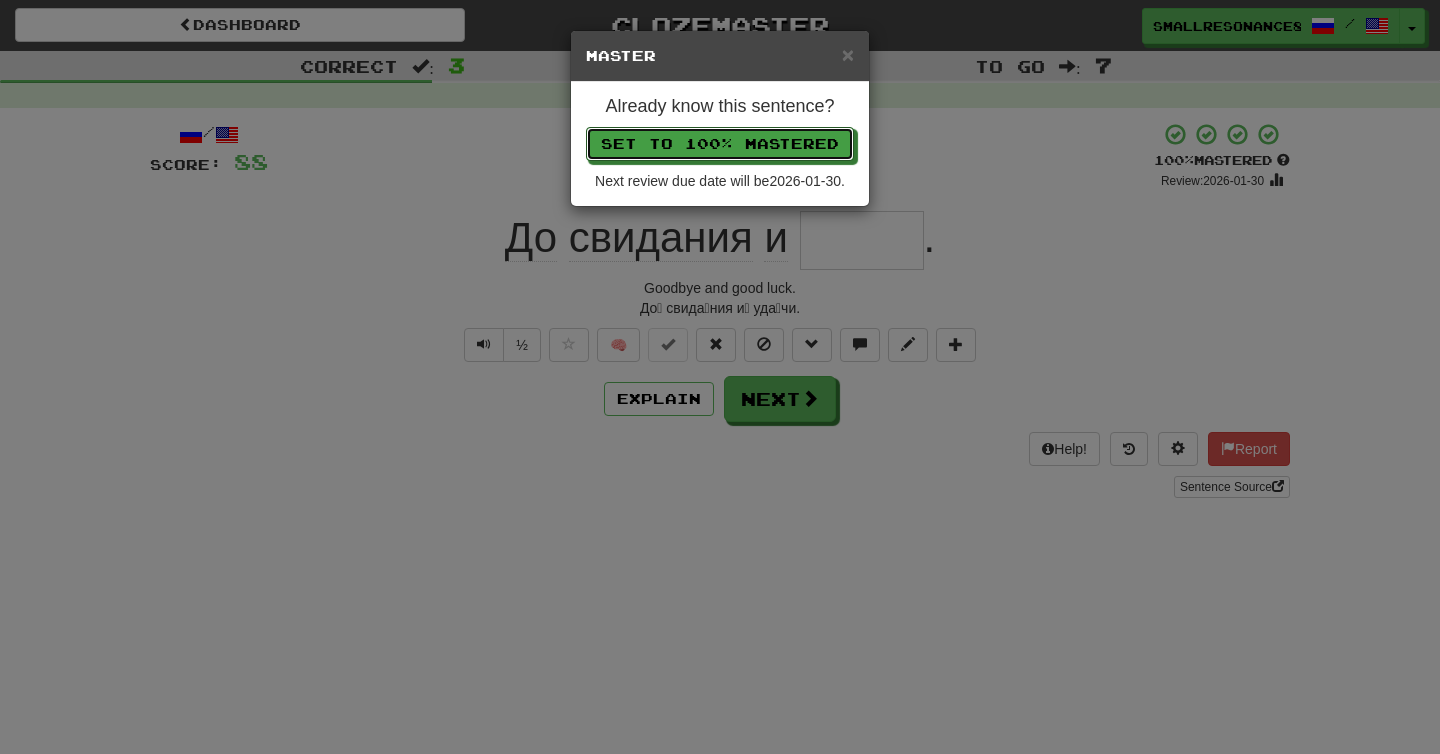 click on "Set to 100% Mastered" at bounding box center [720, 144] 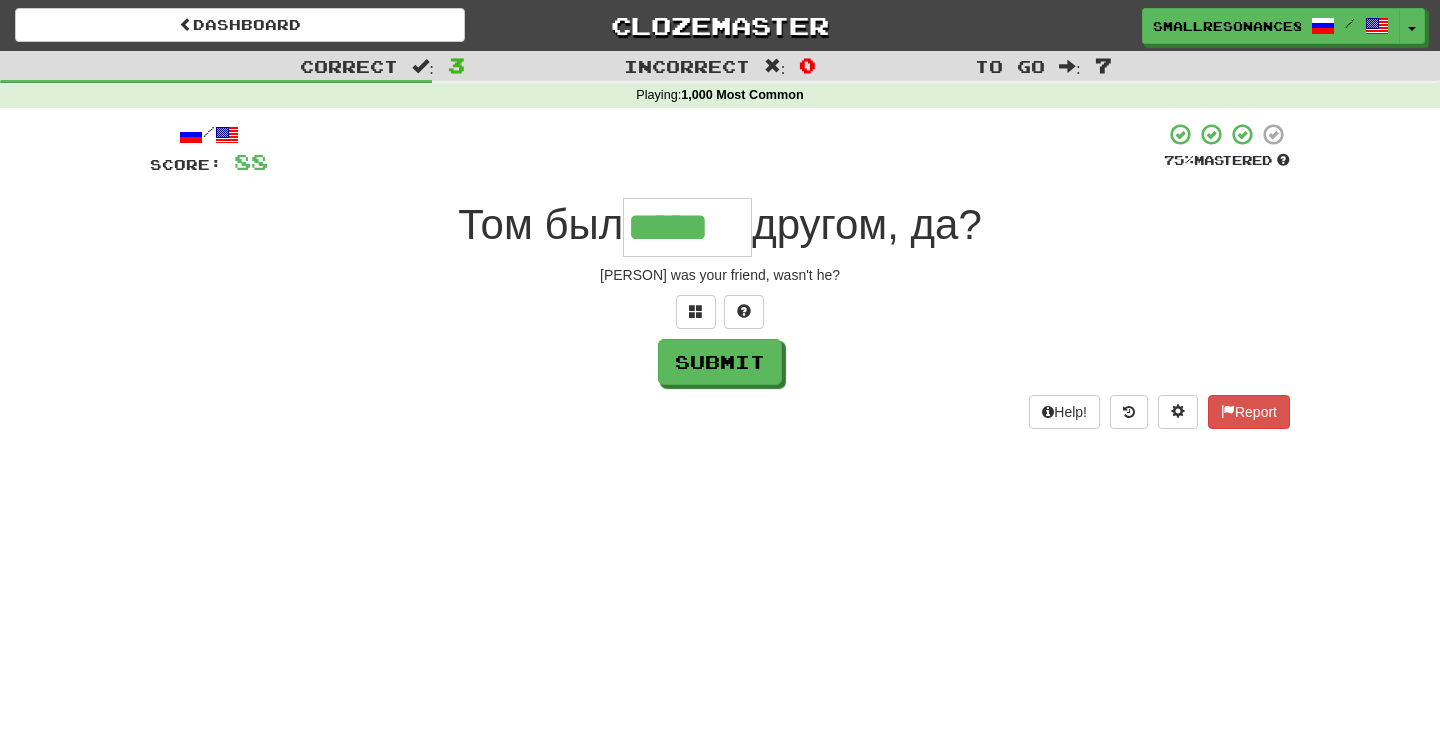 type on "*****" 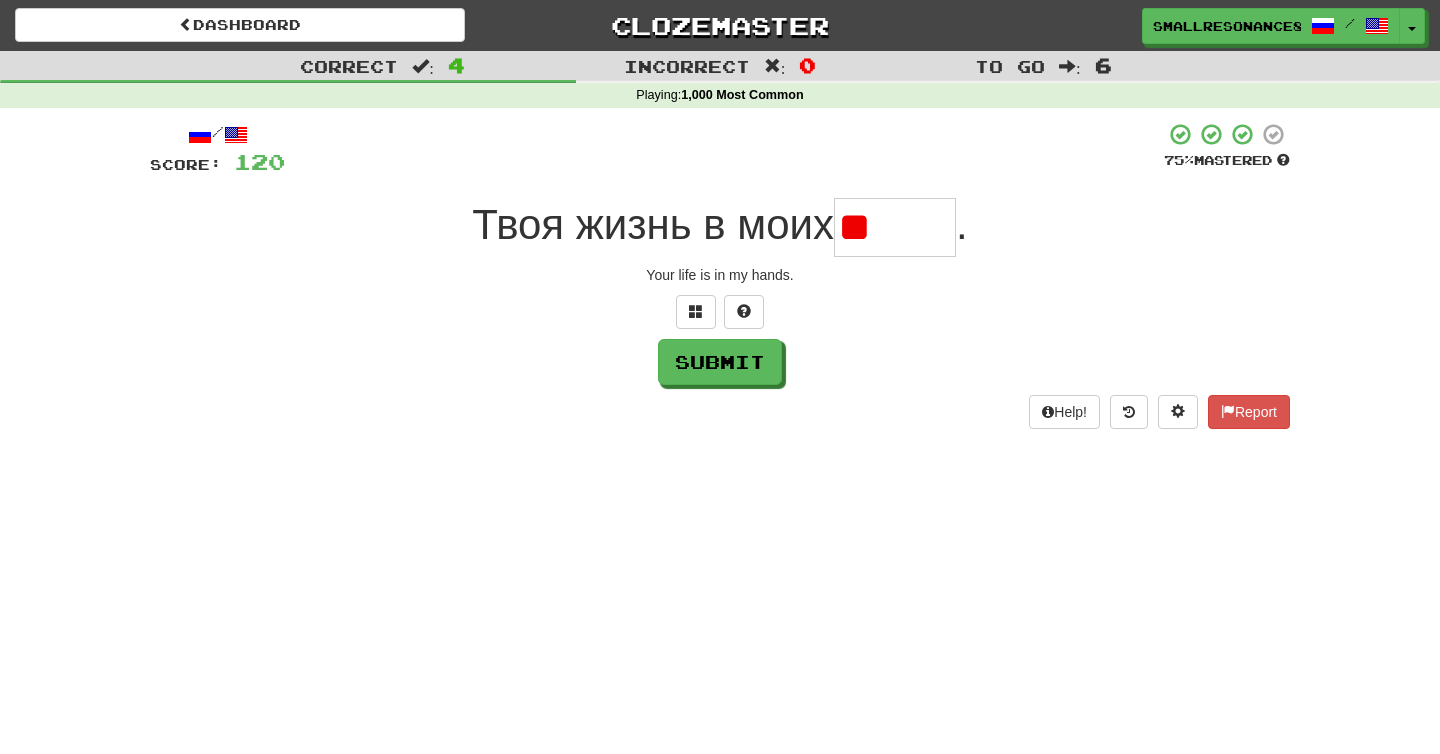 type on "*" 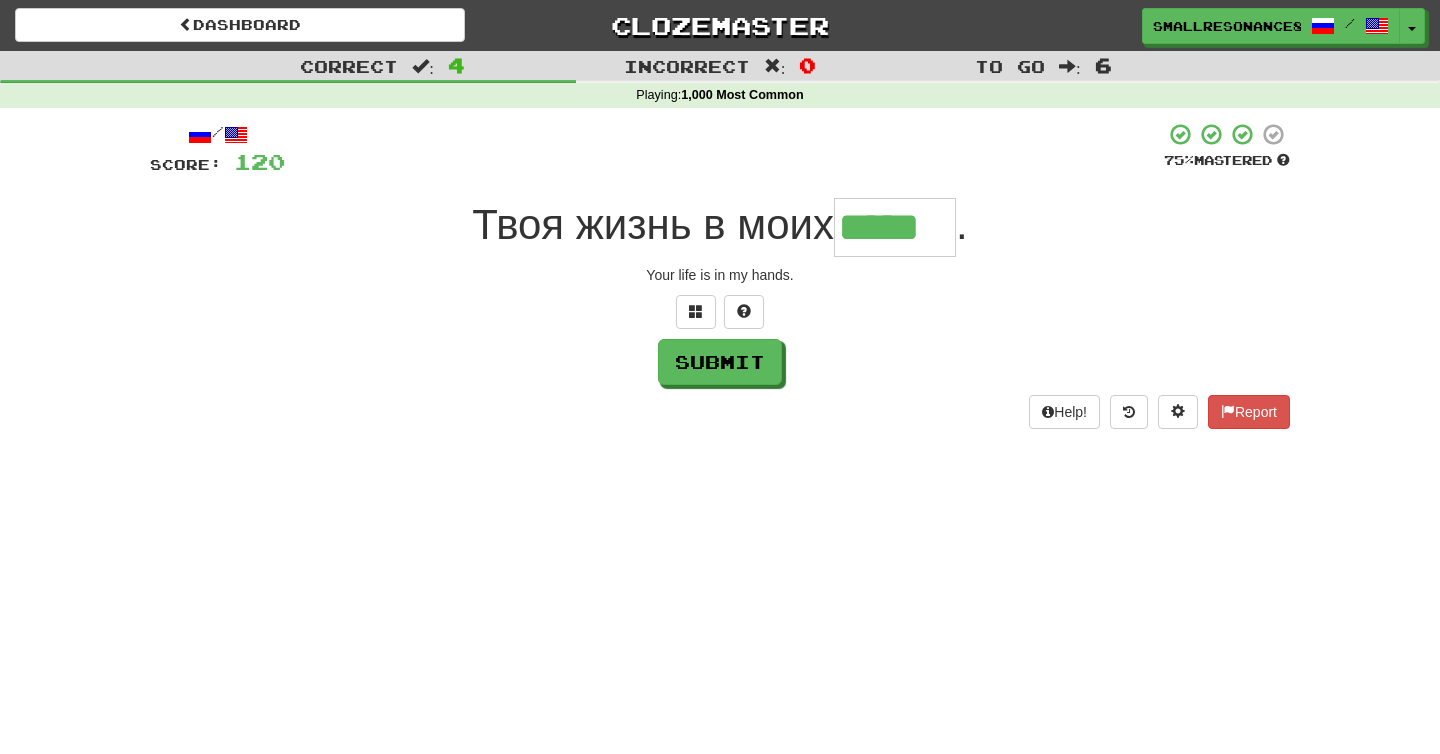 type on "*****" 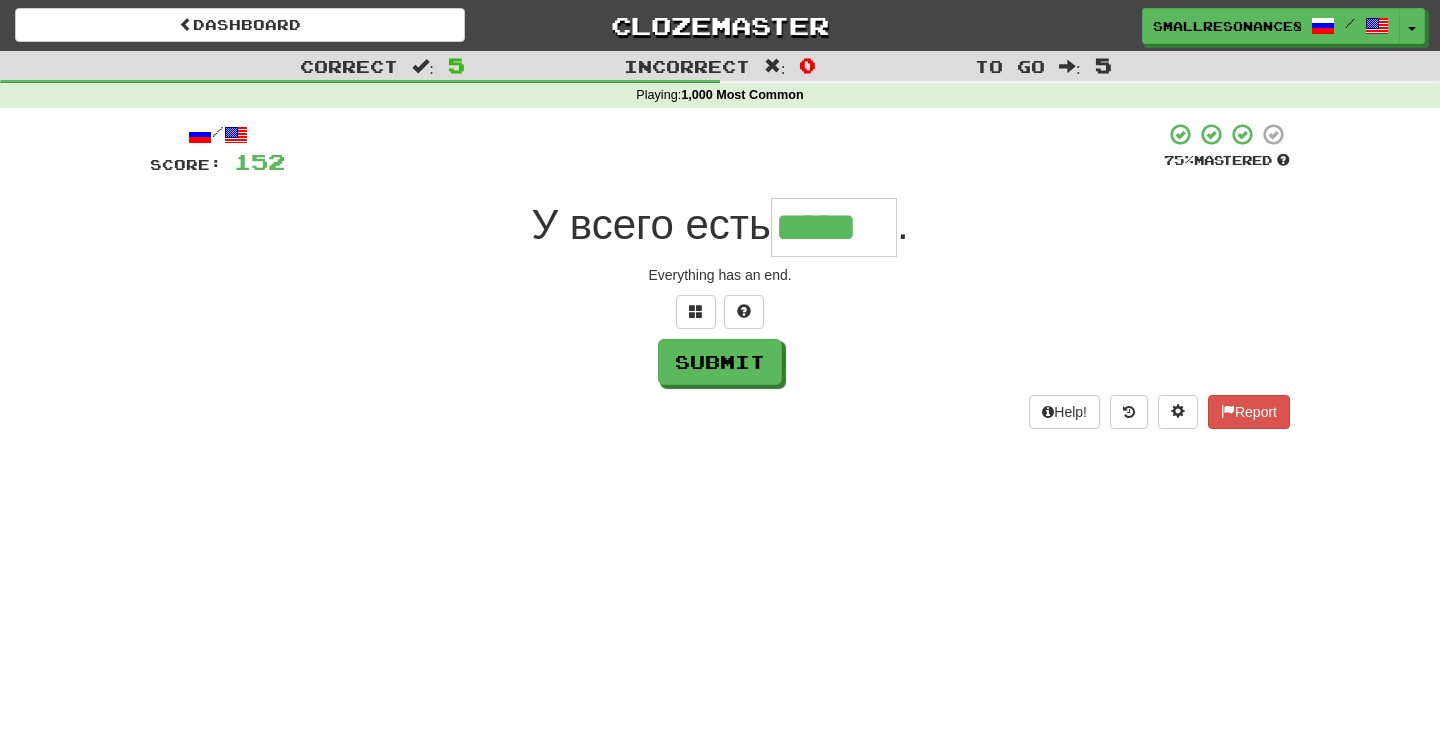type on "*****" 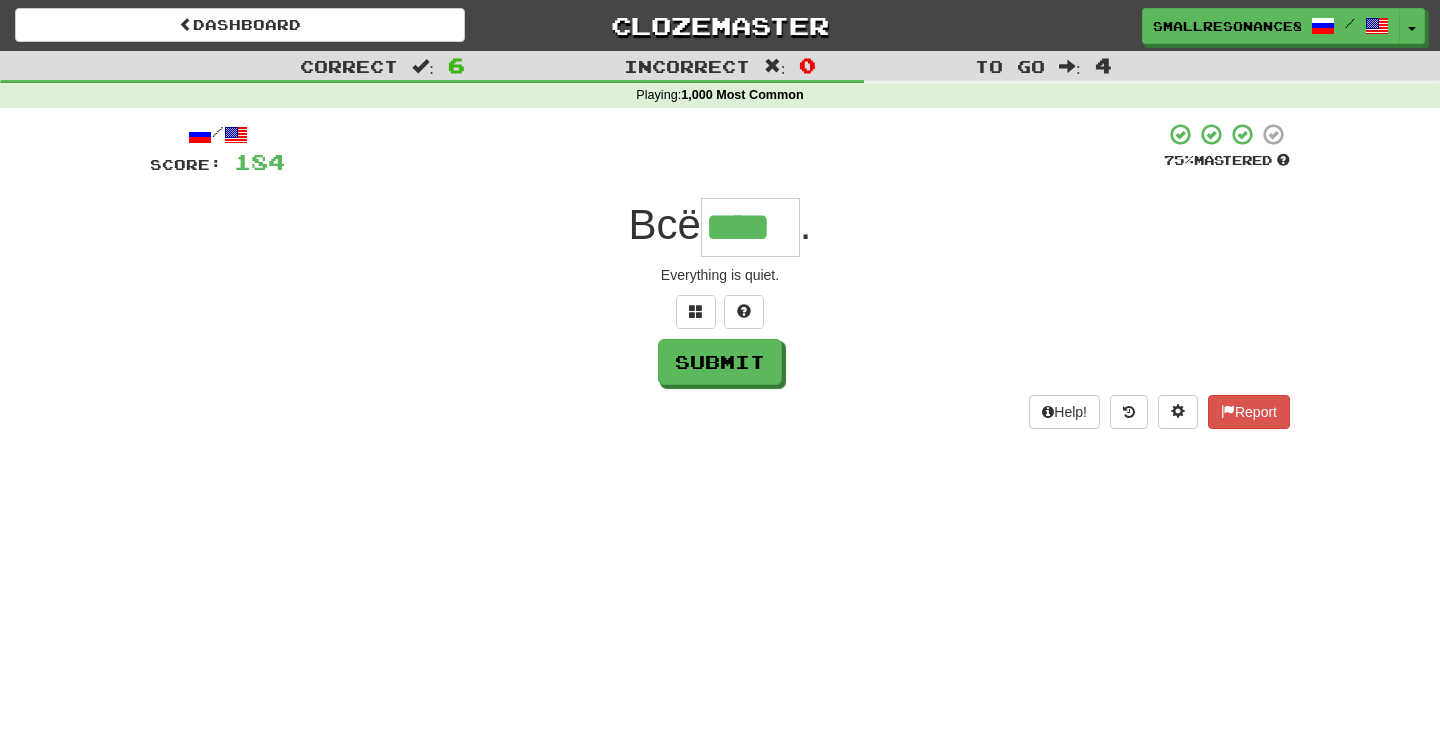 type on "****" 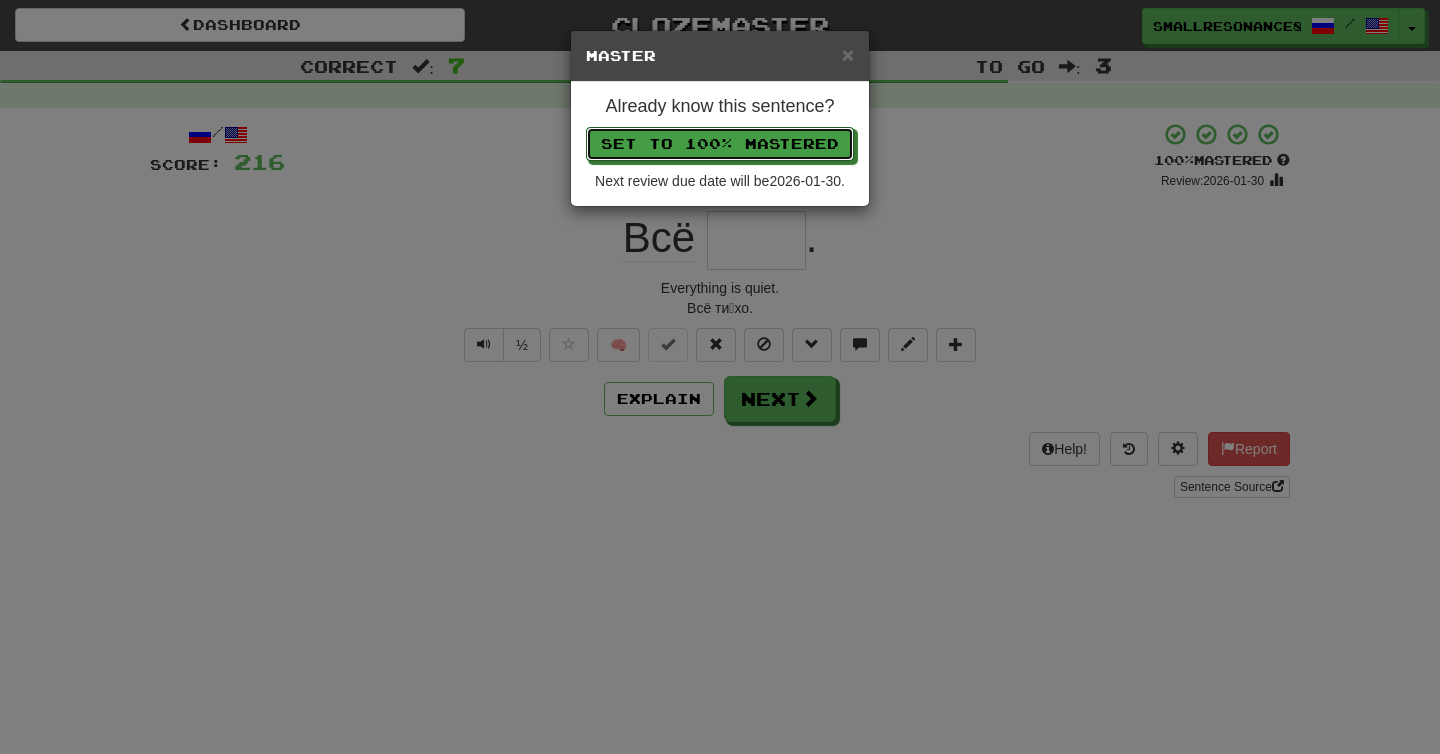 click on "Set to 100% Mastered" at bounding box center [720, 144] 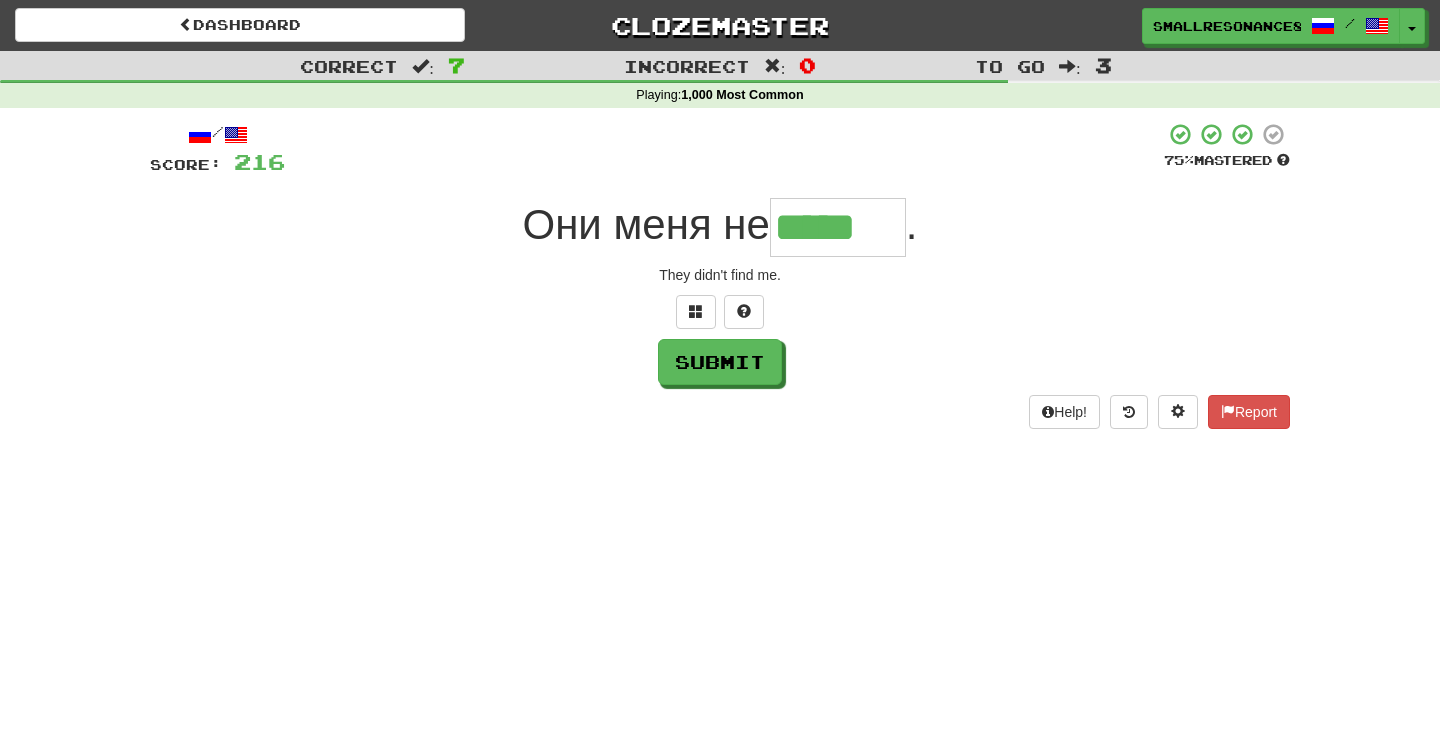 type on "*****" 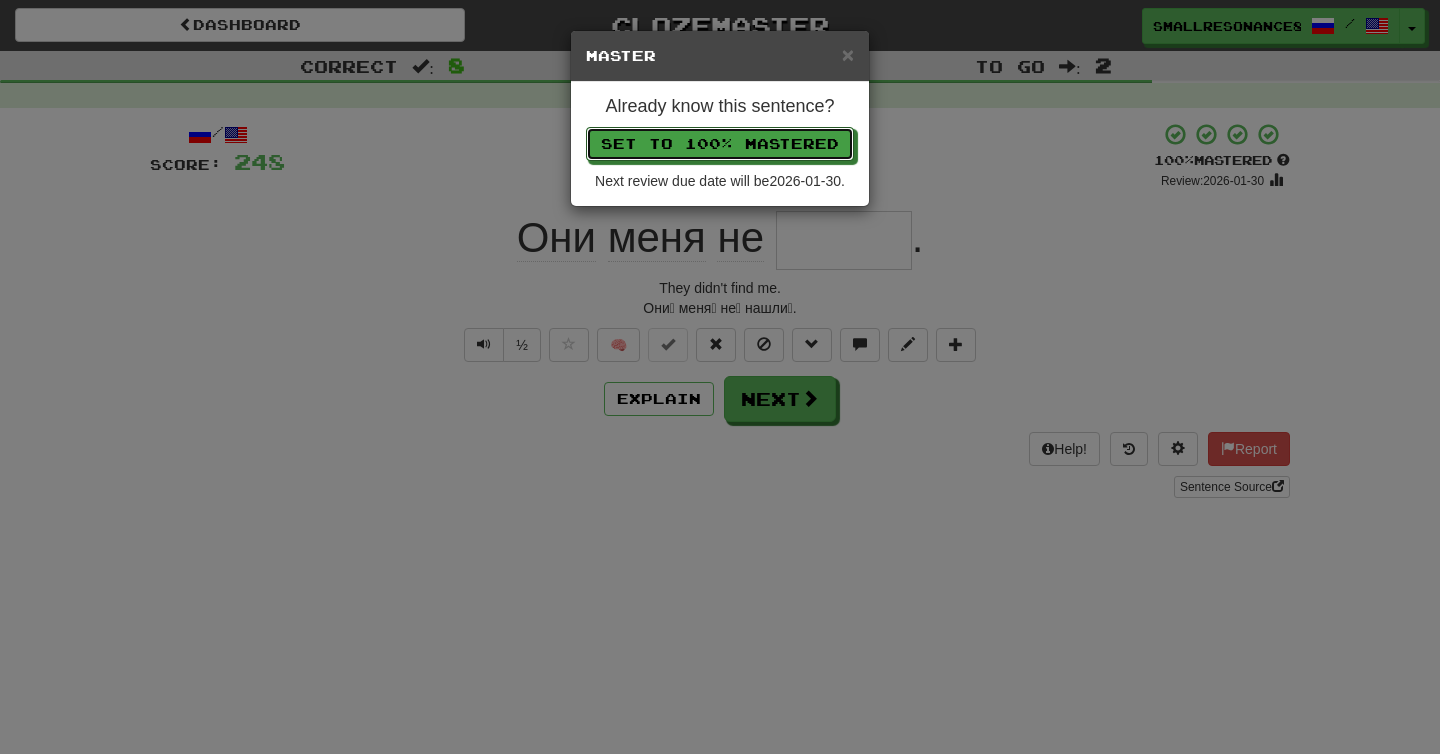 click on "Set to 100% Mastered" at bounding box center [720, 144] 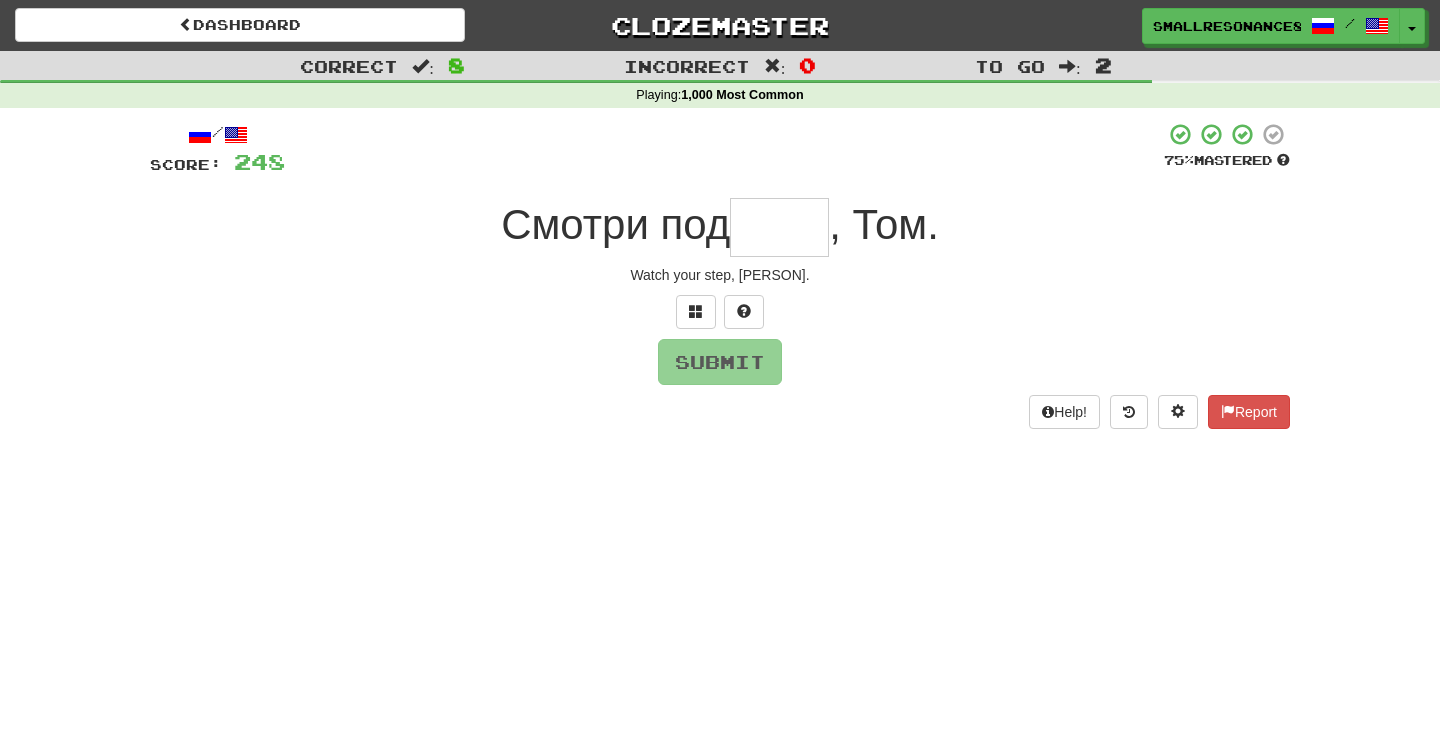 type on "*" 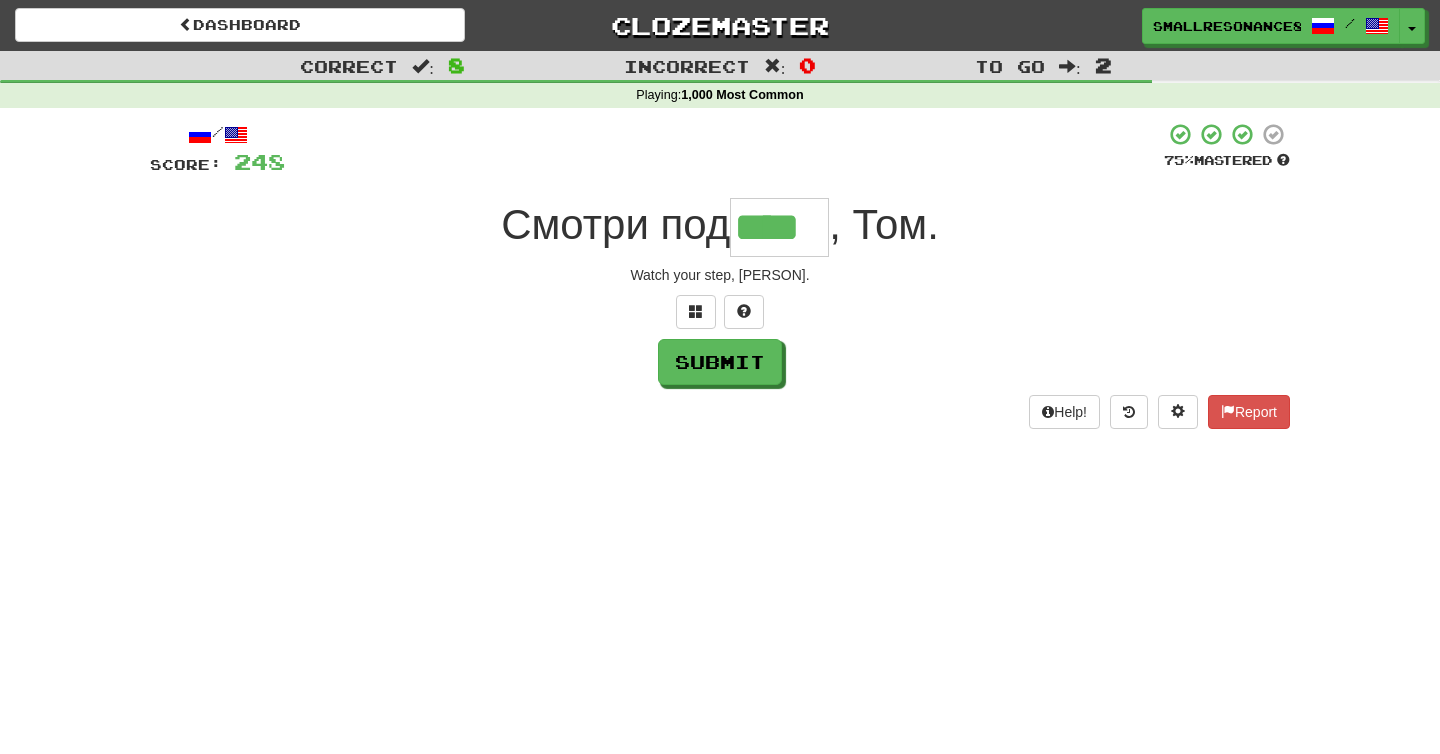 type on "****" 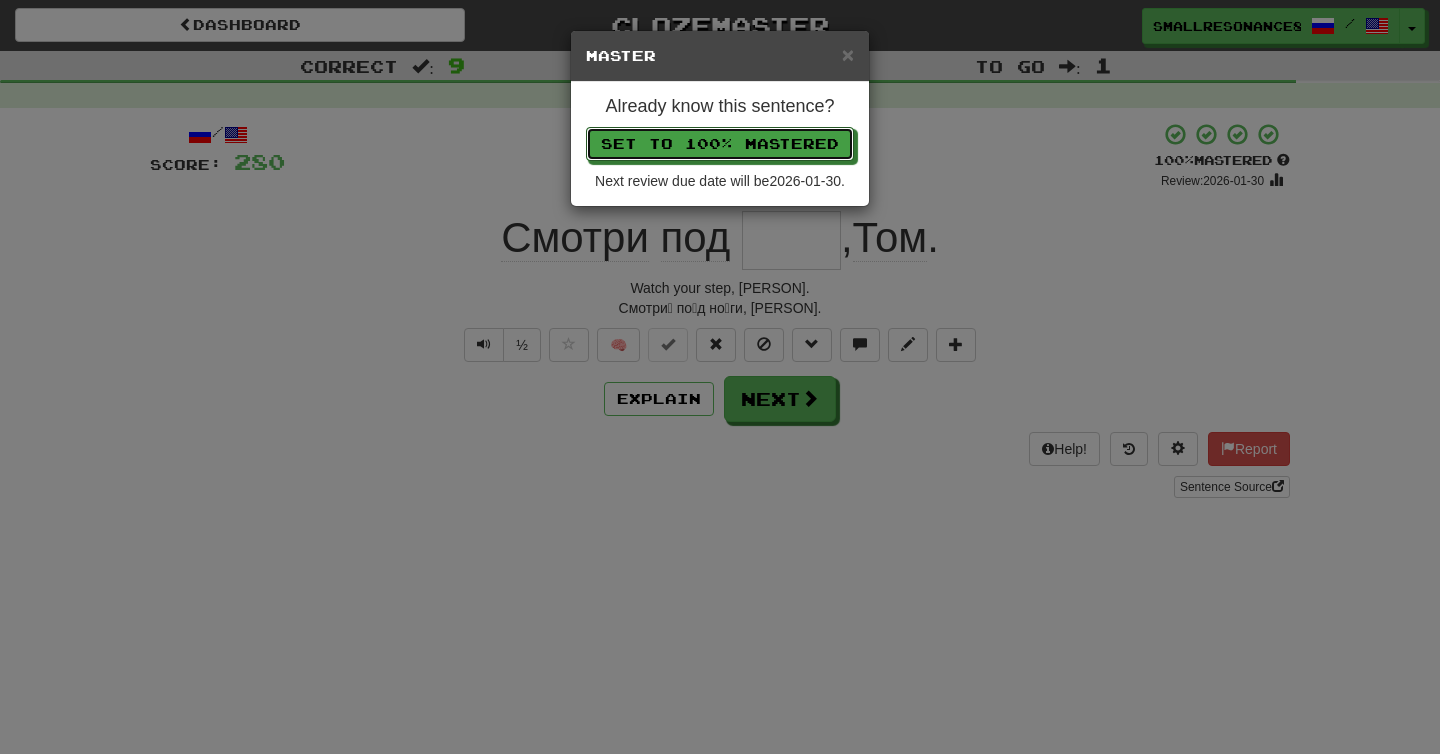 click on "Set to 100% Mastered" at bounding box center (720, 144) 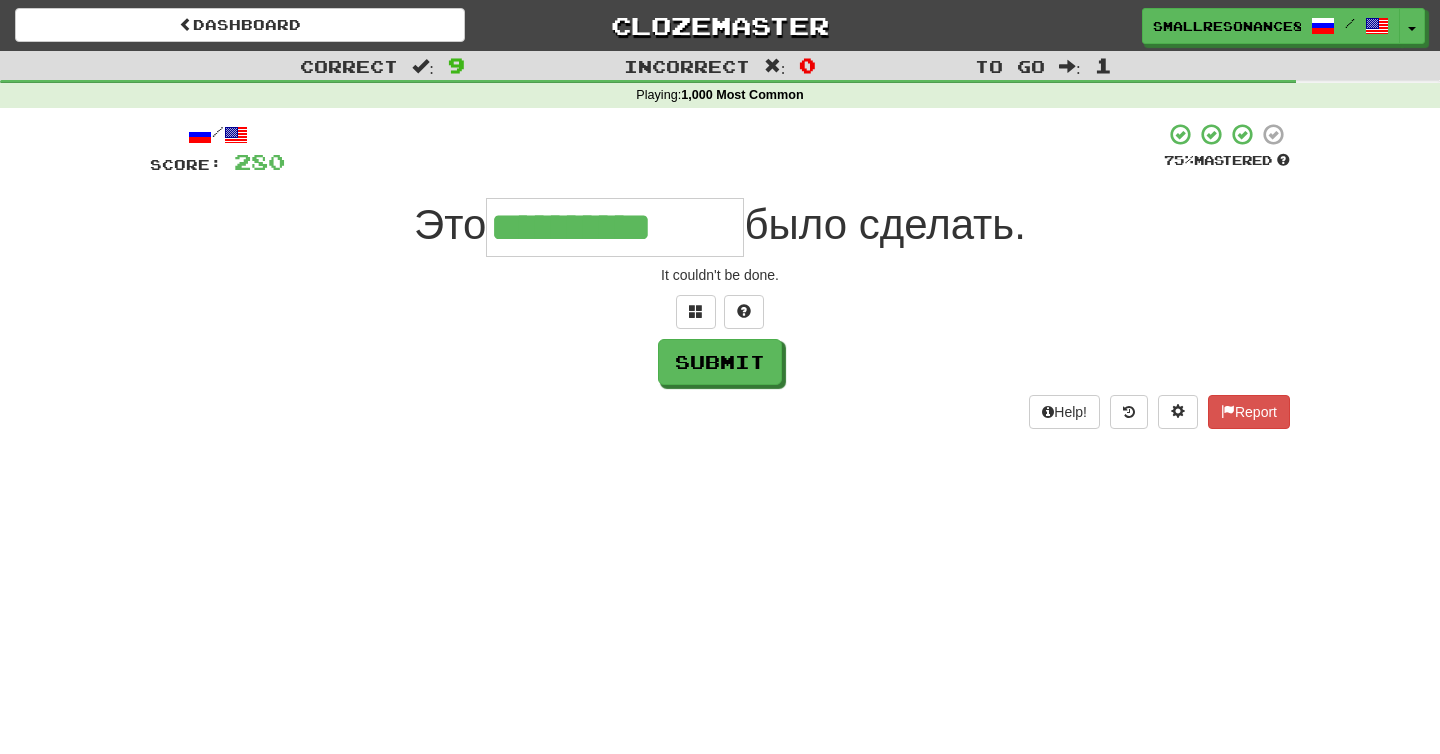 type on "**********" 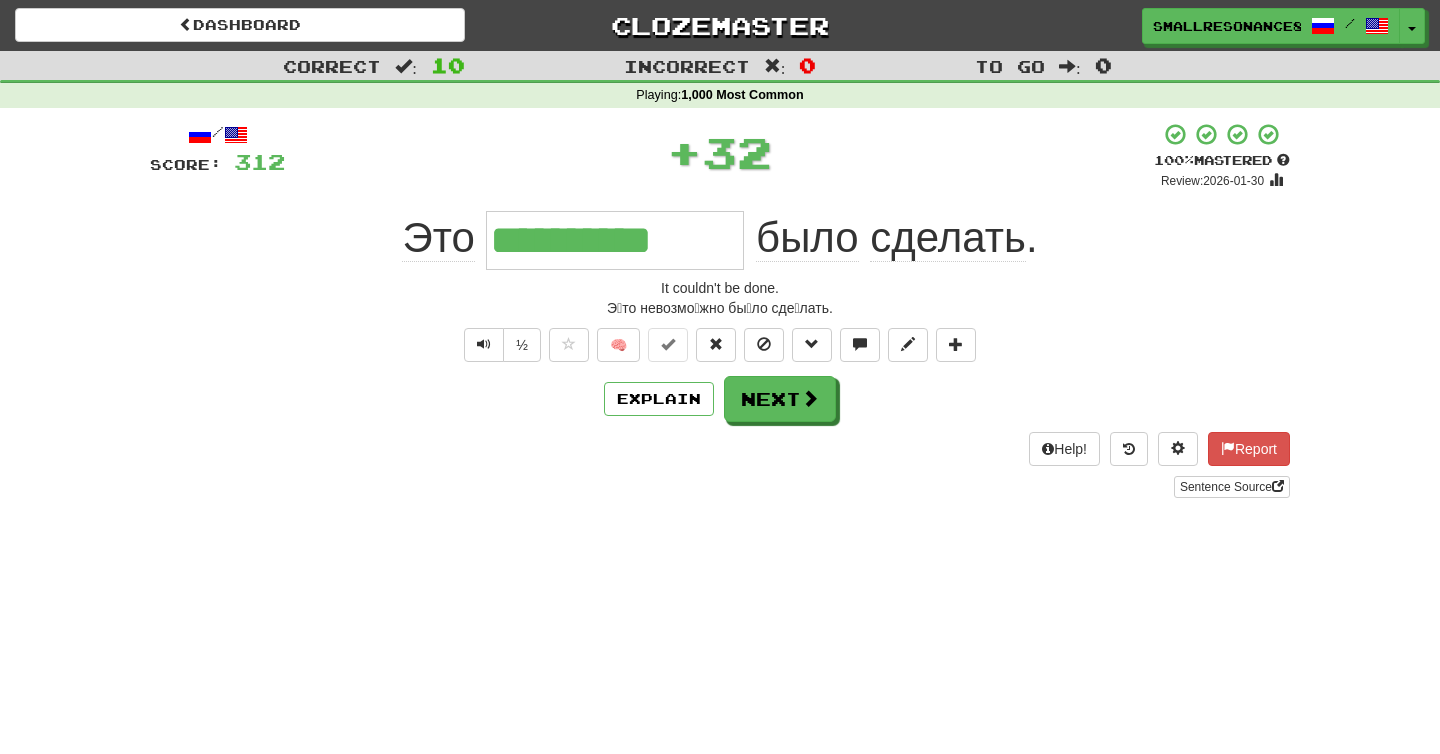 type 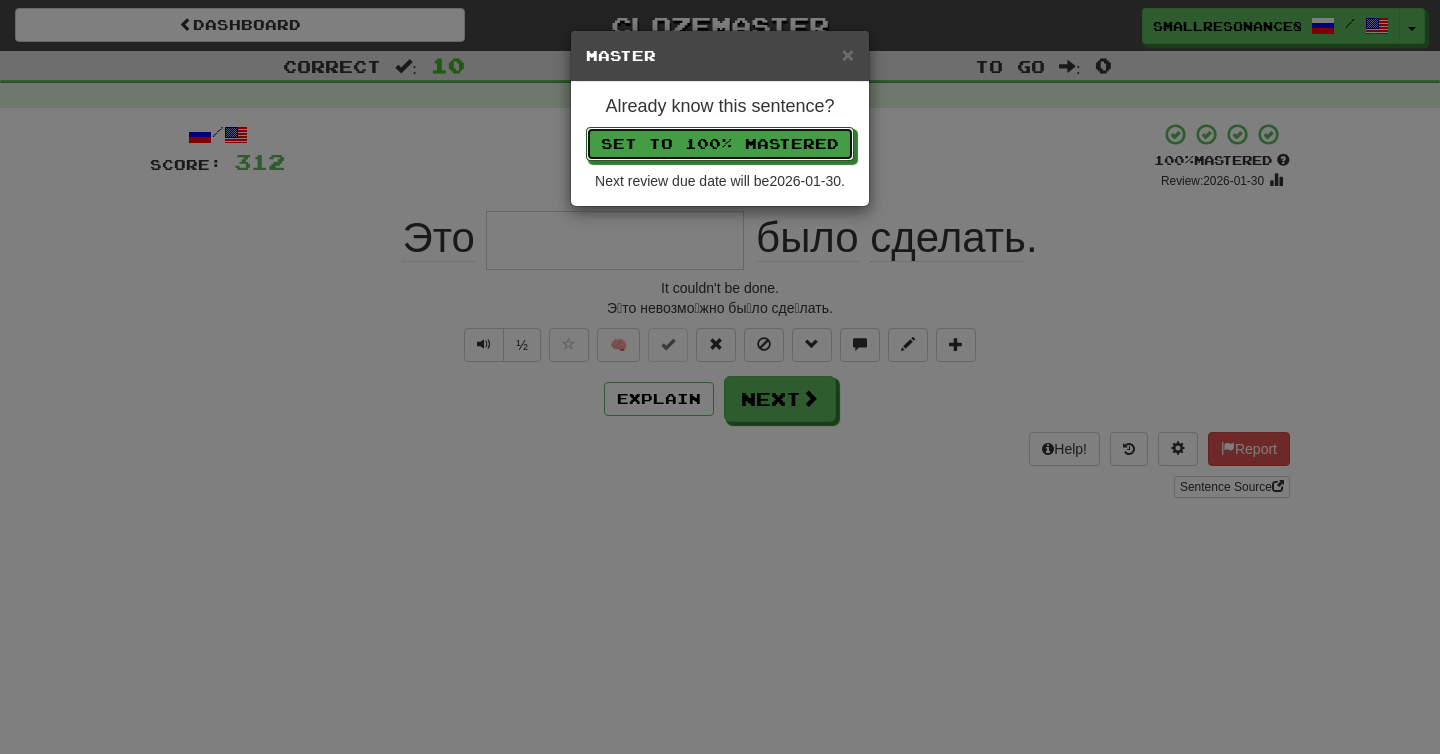 click on "Set to 100% Mastered" at bounding box center [720, 144] 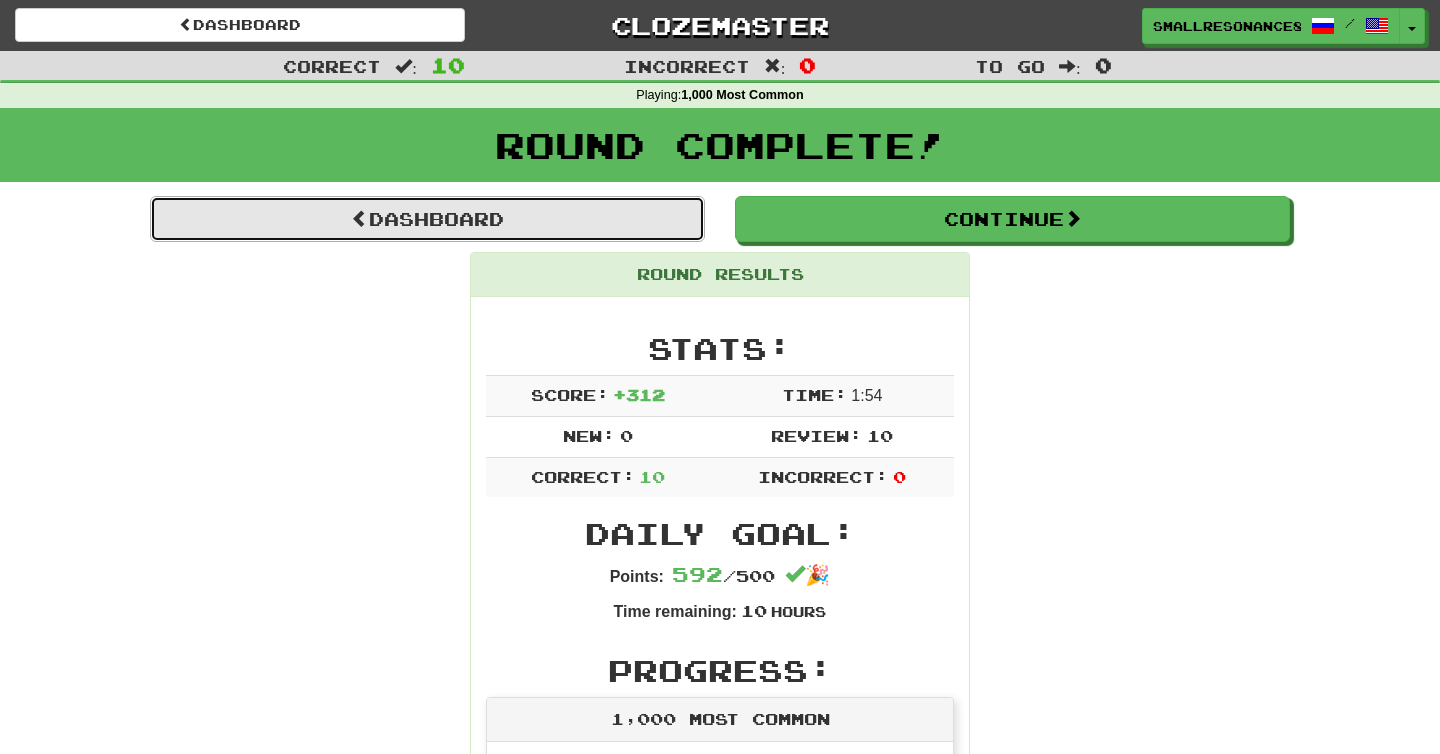 click on "Dashboard" at bounding box center (427, 219) 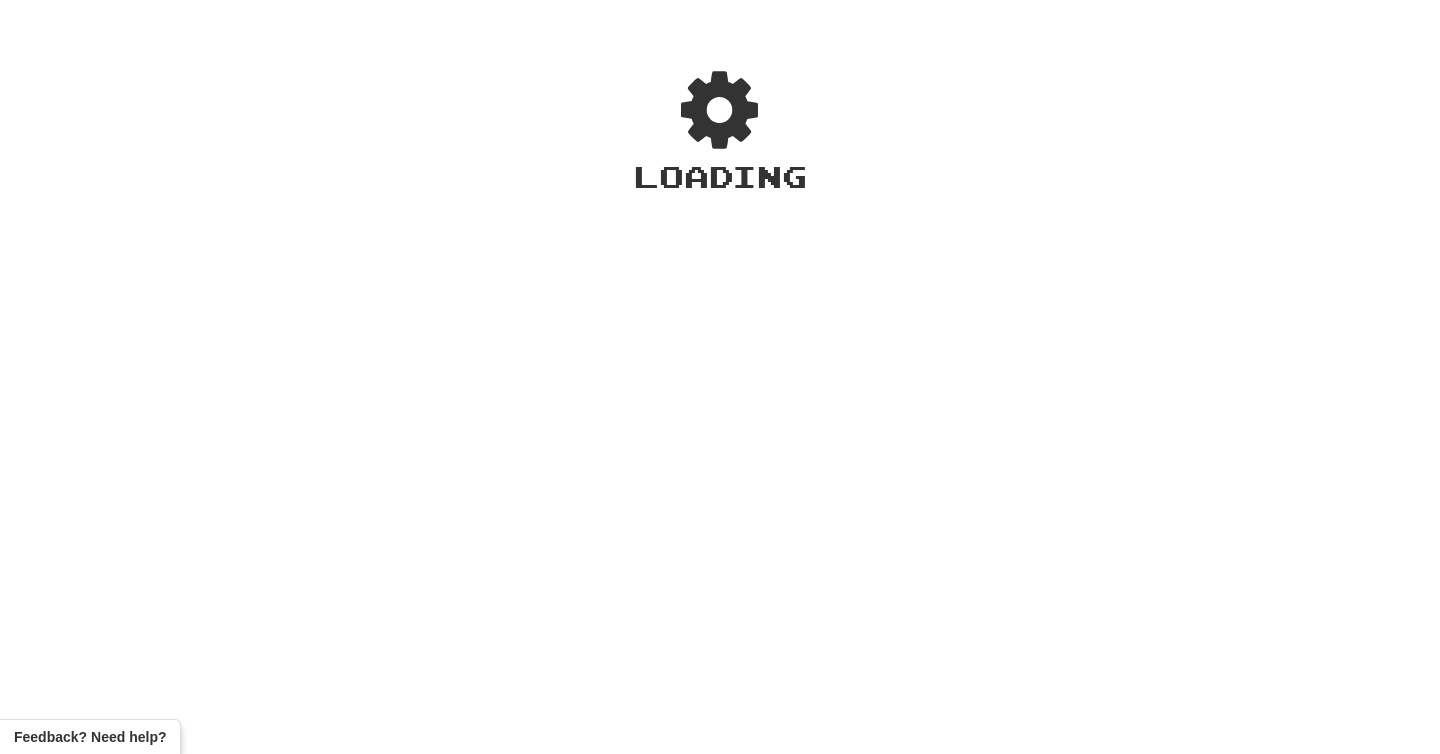 scroll, scrollTop: 0, scrollLeft: 0, axis: both 